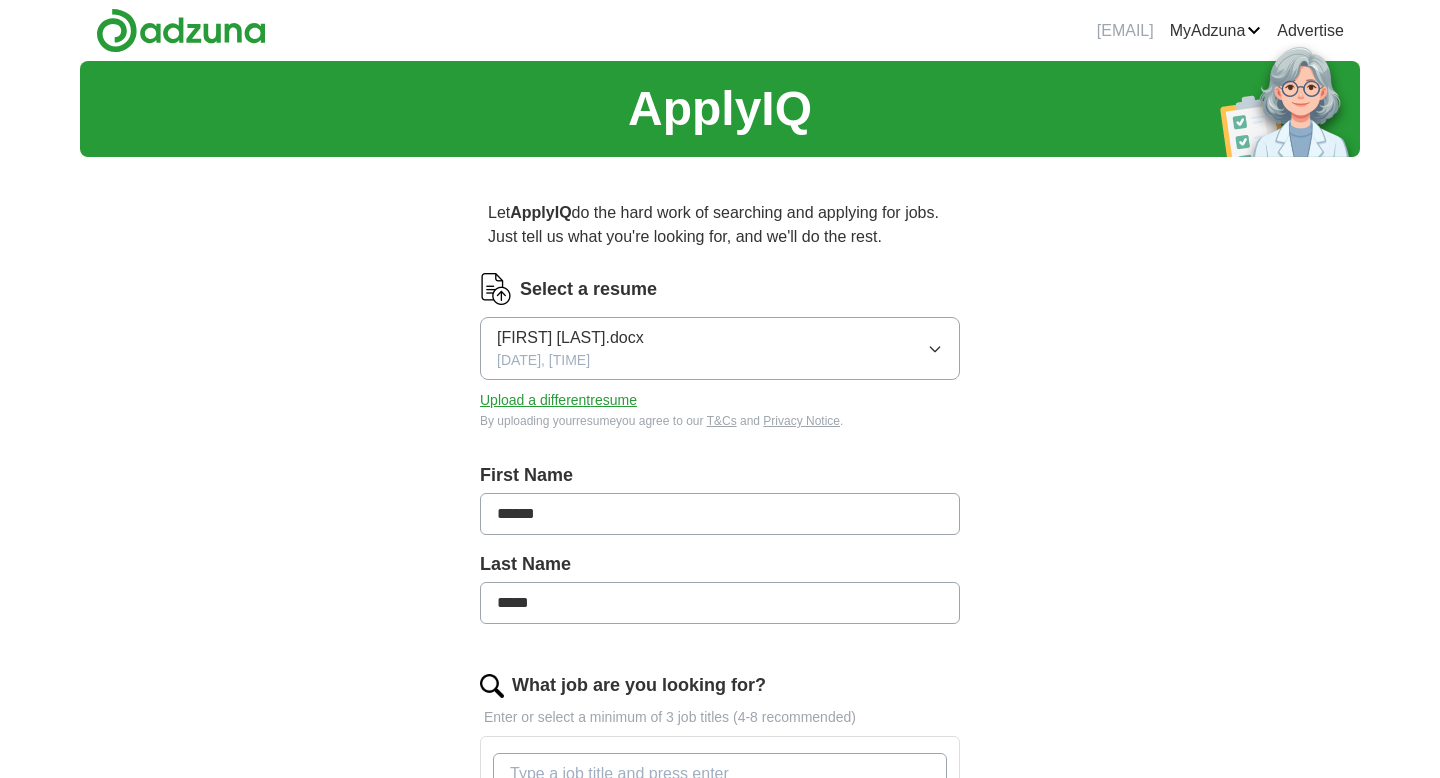 scroll, scrollTop: 0, scrollLeft: 0, axis: both 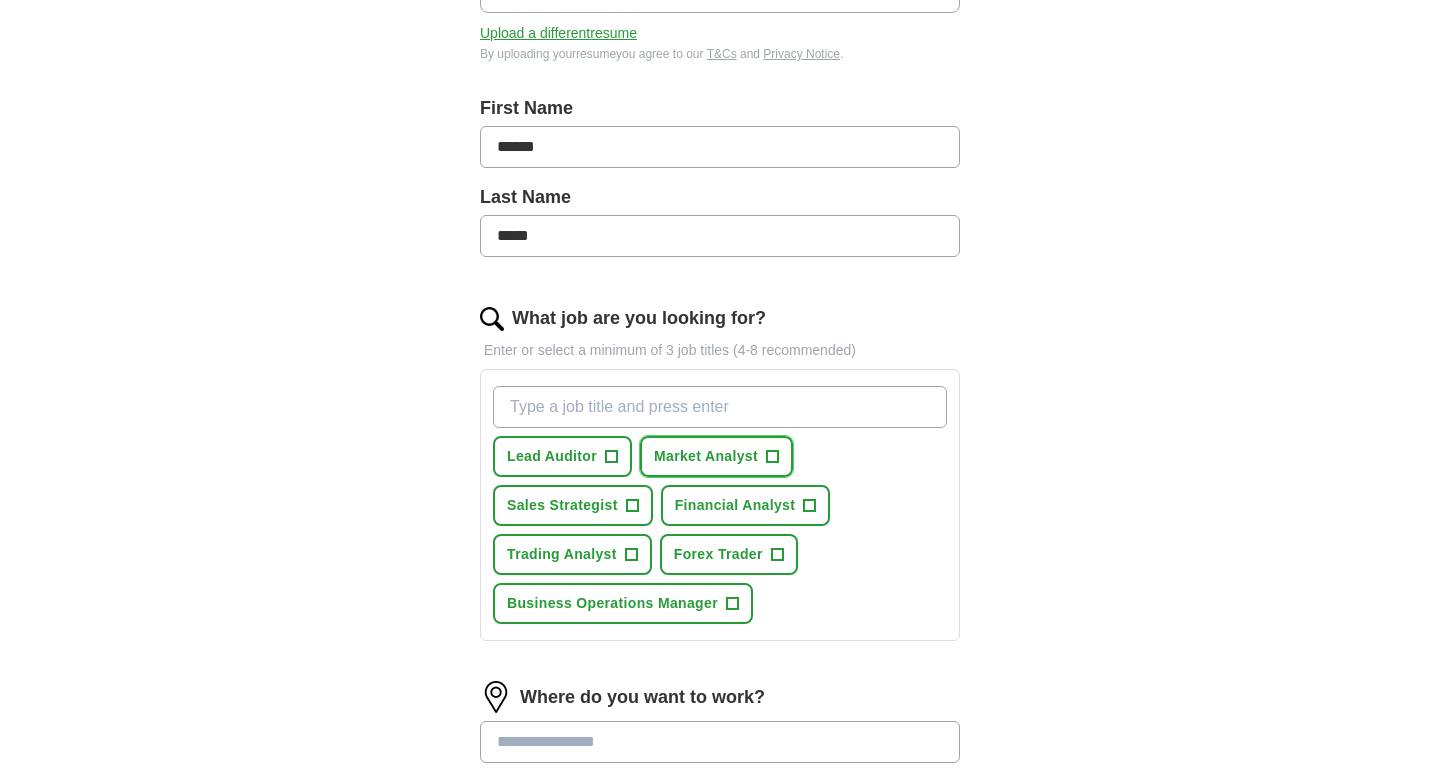 click on "Market Analyst +" at bounding box center (716, 456) 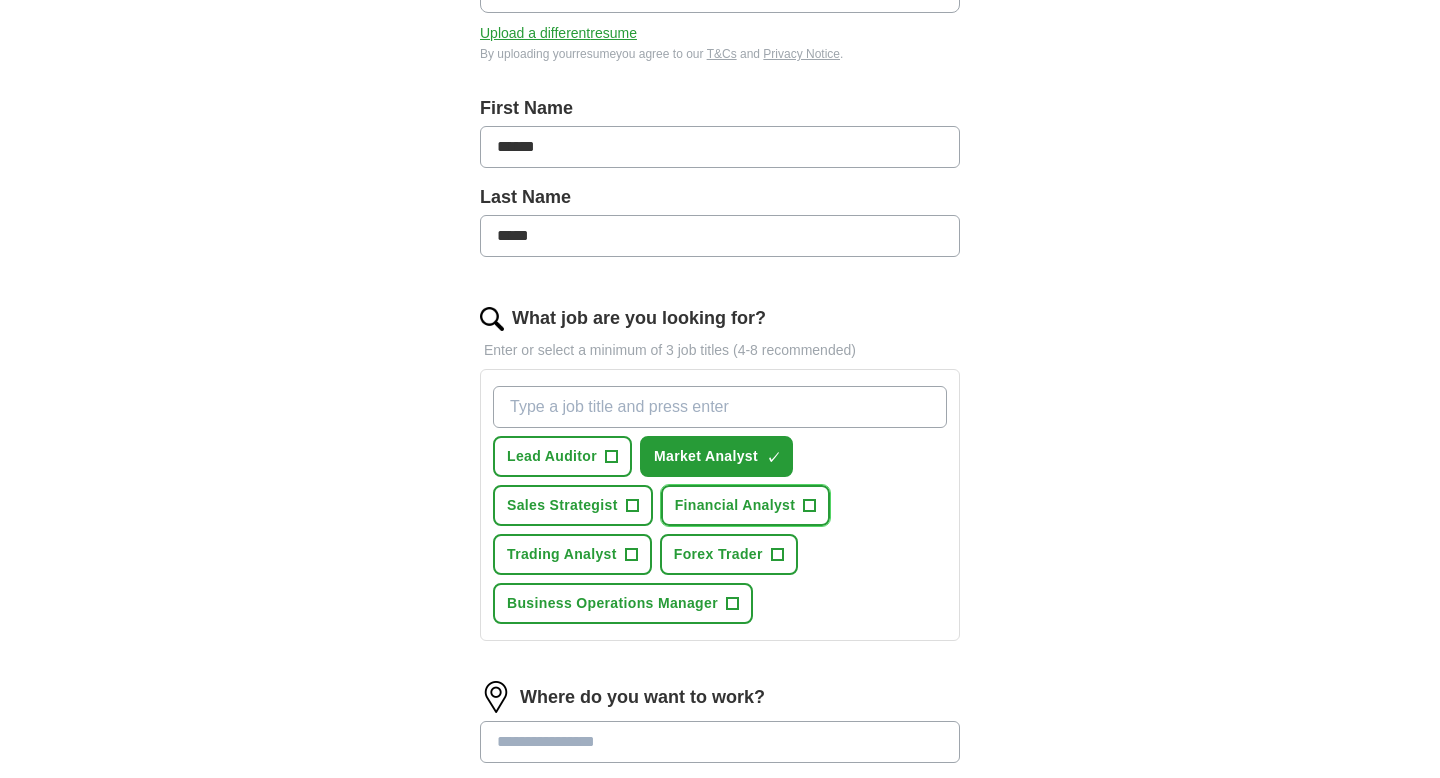 click on "+" at bounding box center (810, 506) 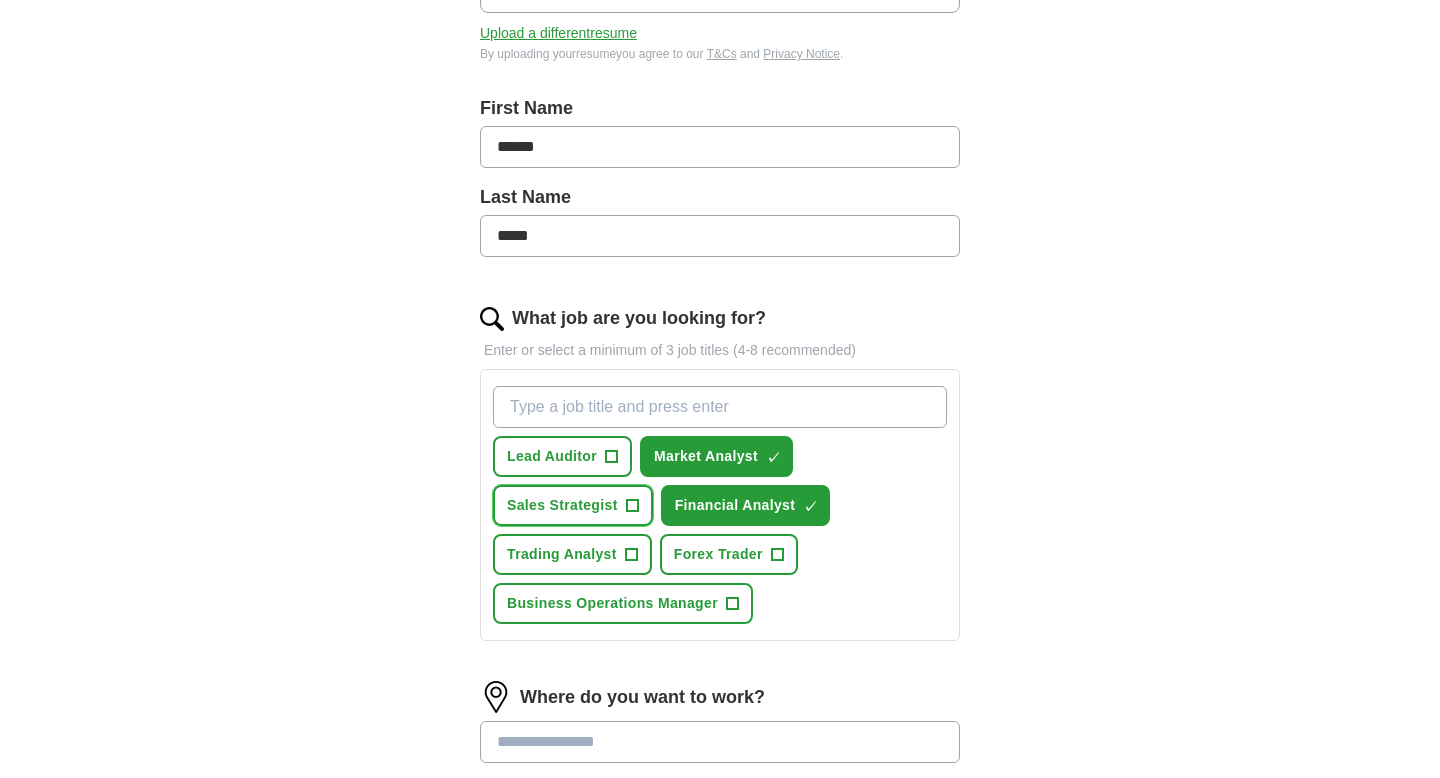 click on "Sales Strategist +" at bounding box center (573, 505) 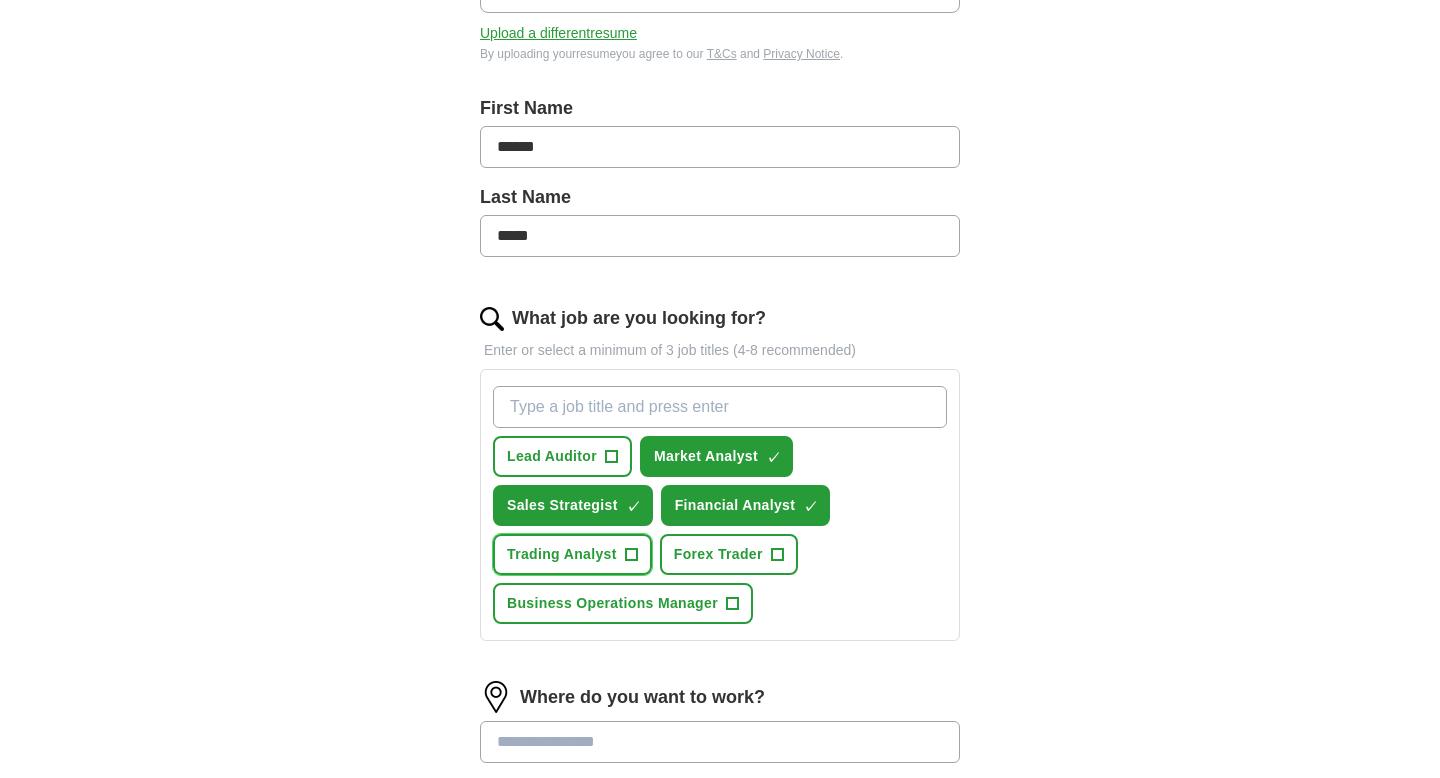 click on "Trading Analyst +" at bounding box center (572, 554) 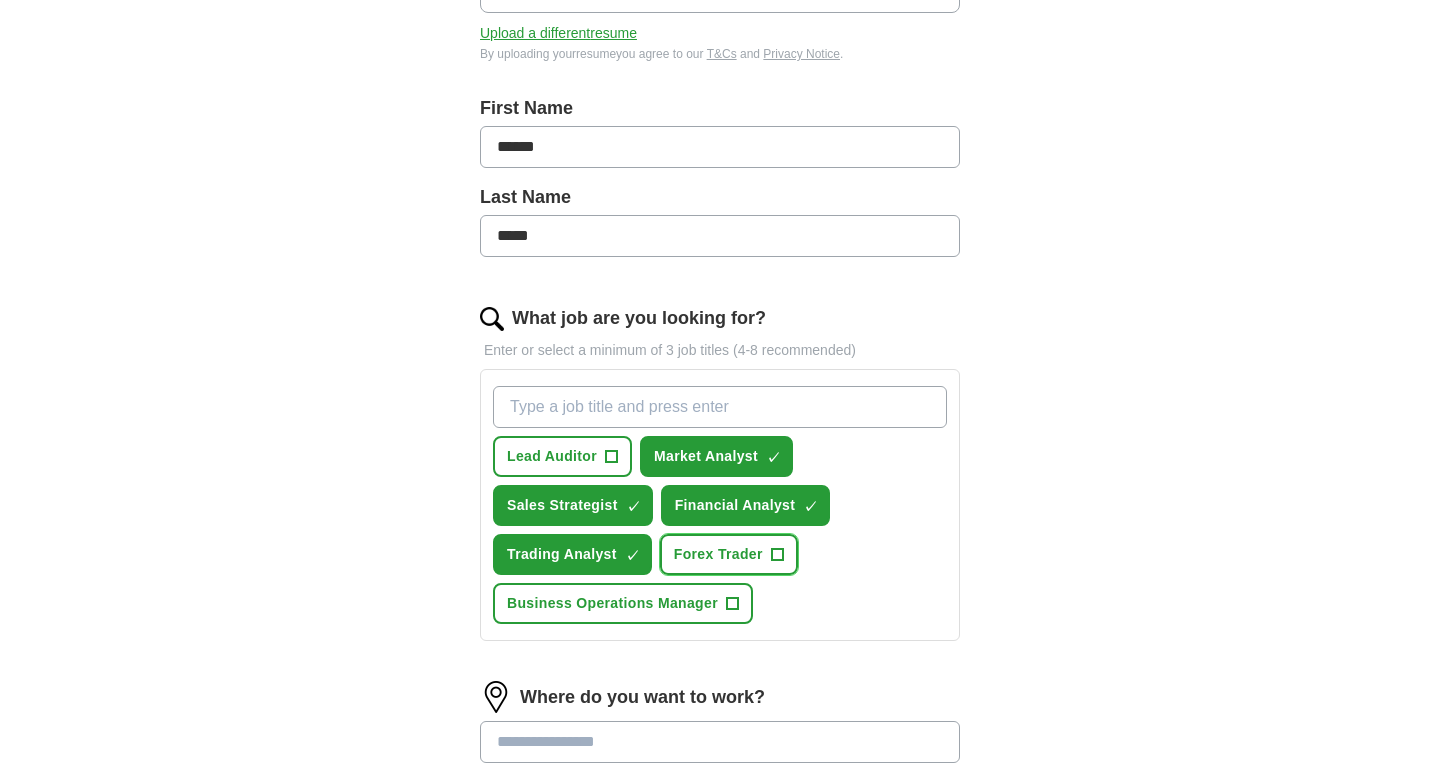 click on "Forex Trader +" at bounding box center (729, 554) 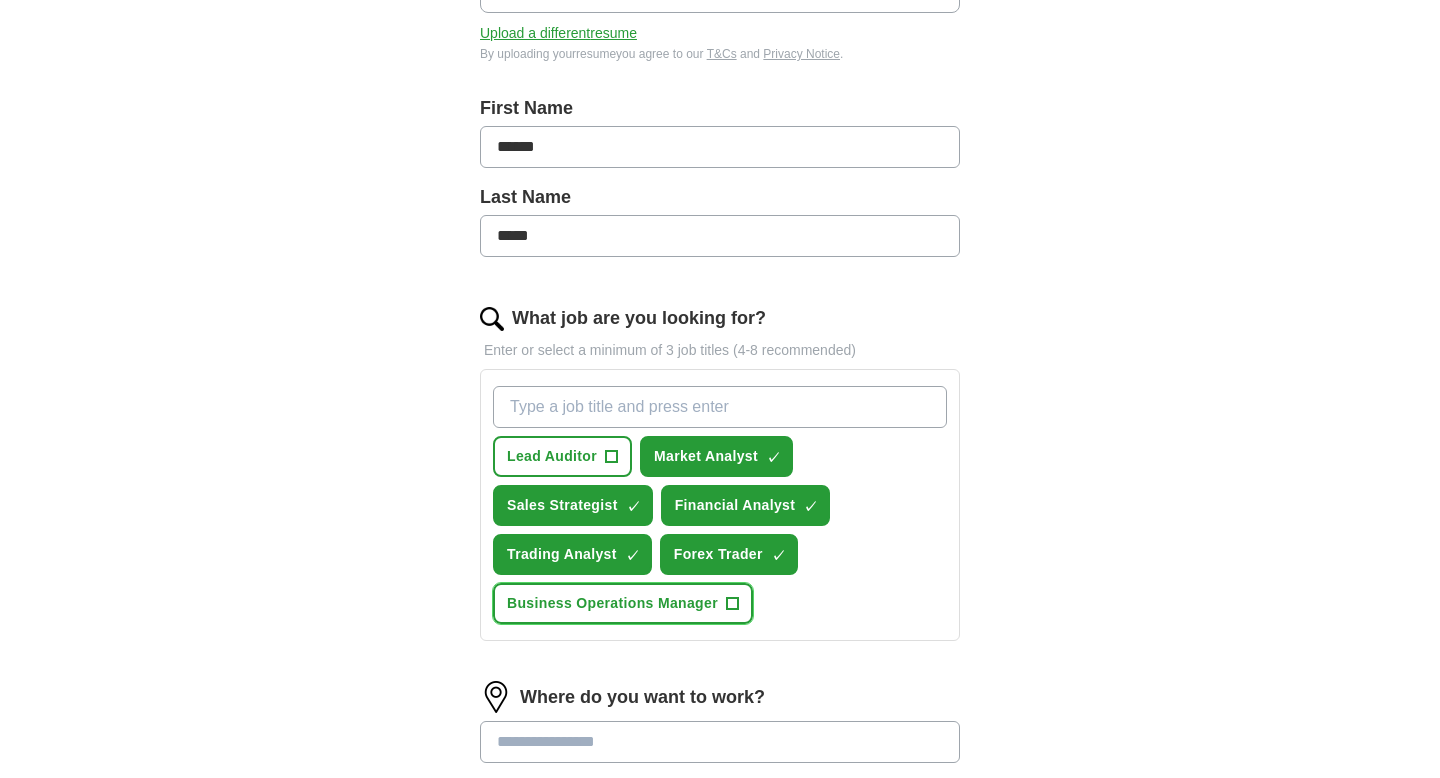 click on "+" at bounding box center [732, 603] 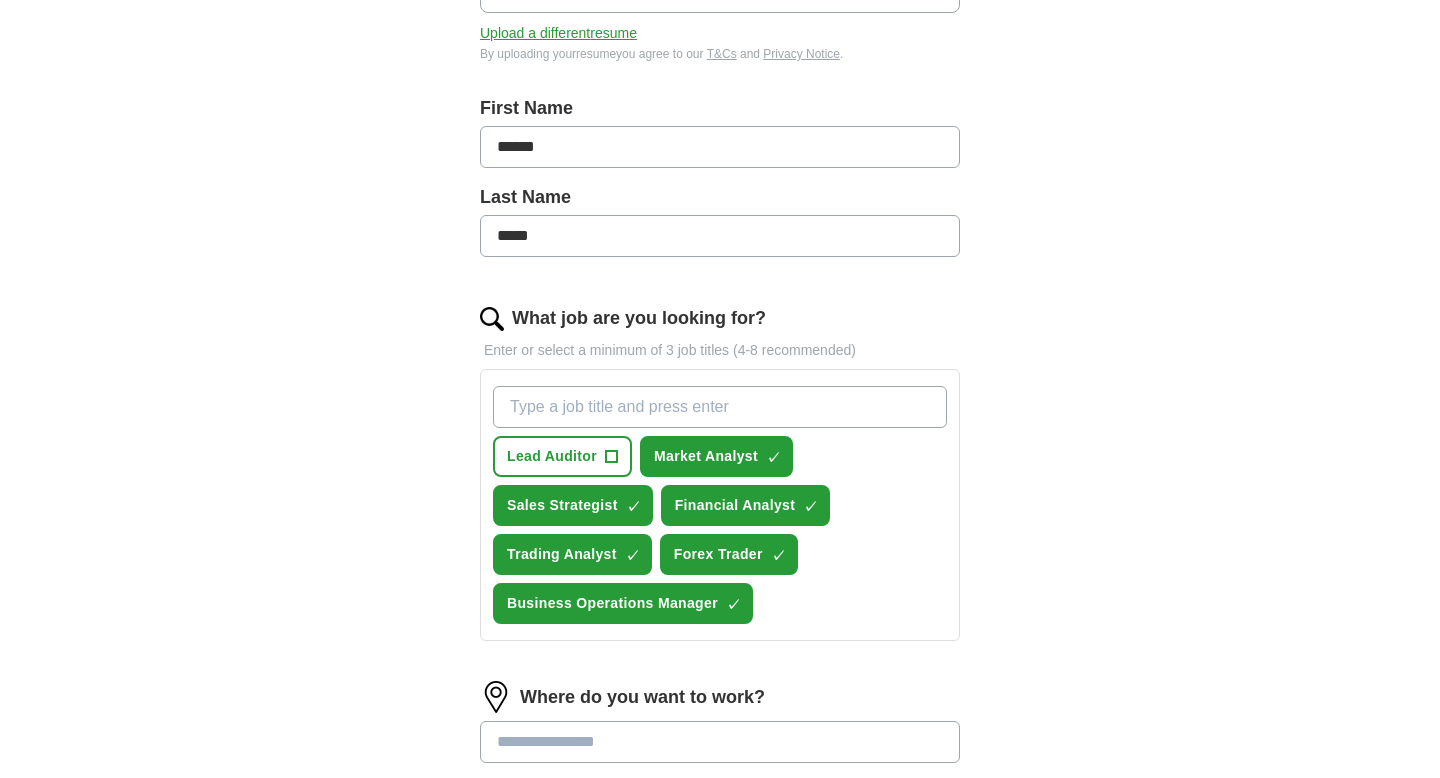 click on "What job are you looking for?" at bounding box center (720, 407) 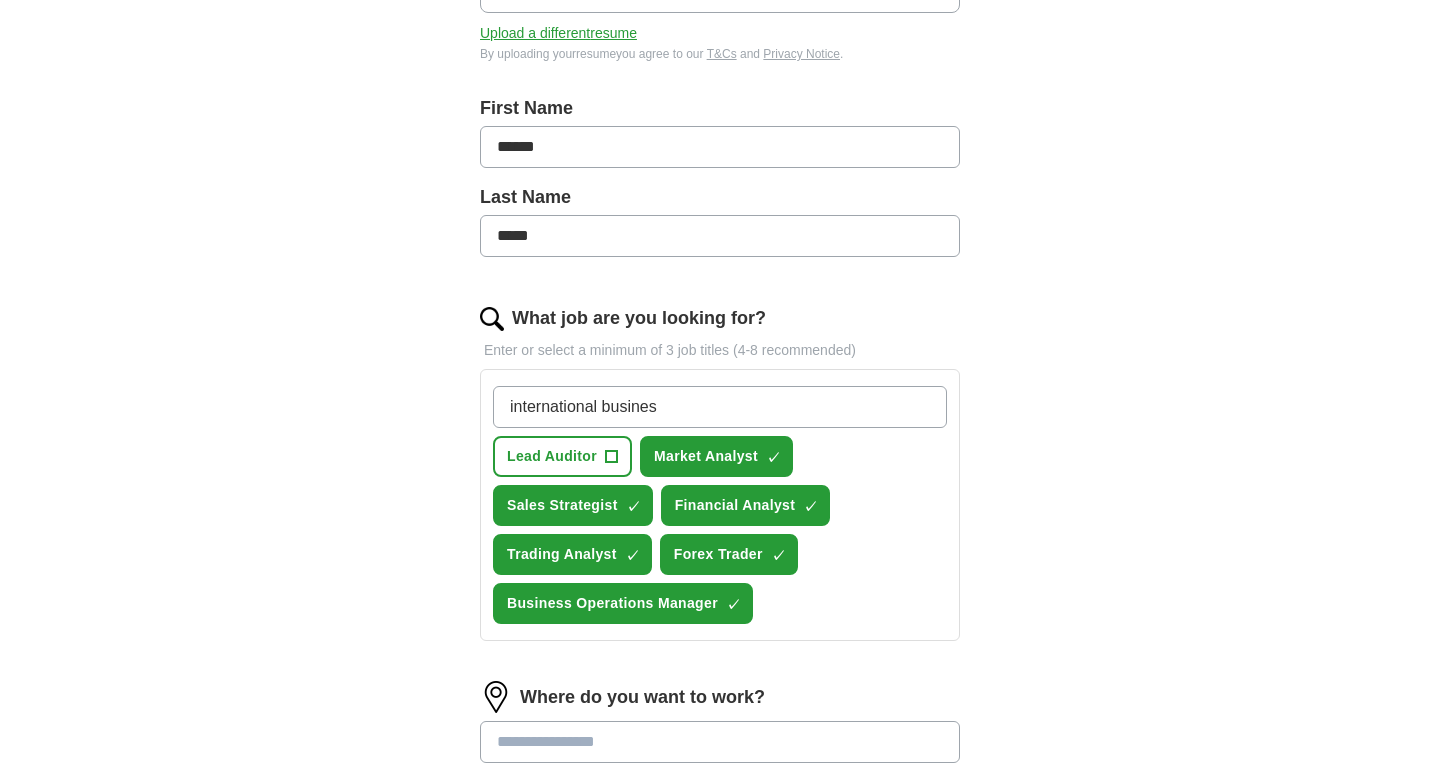 type on "international business" 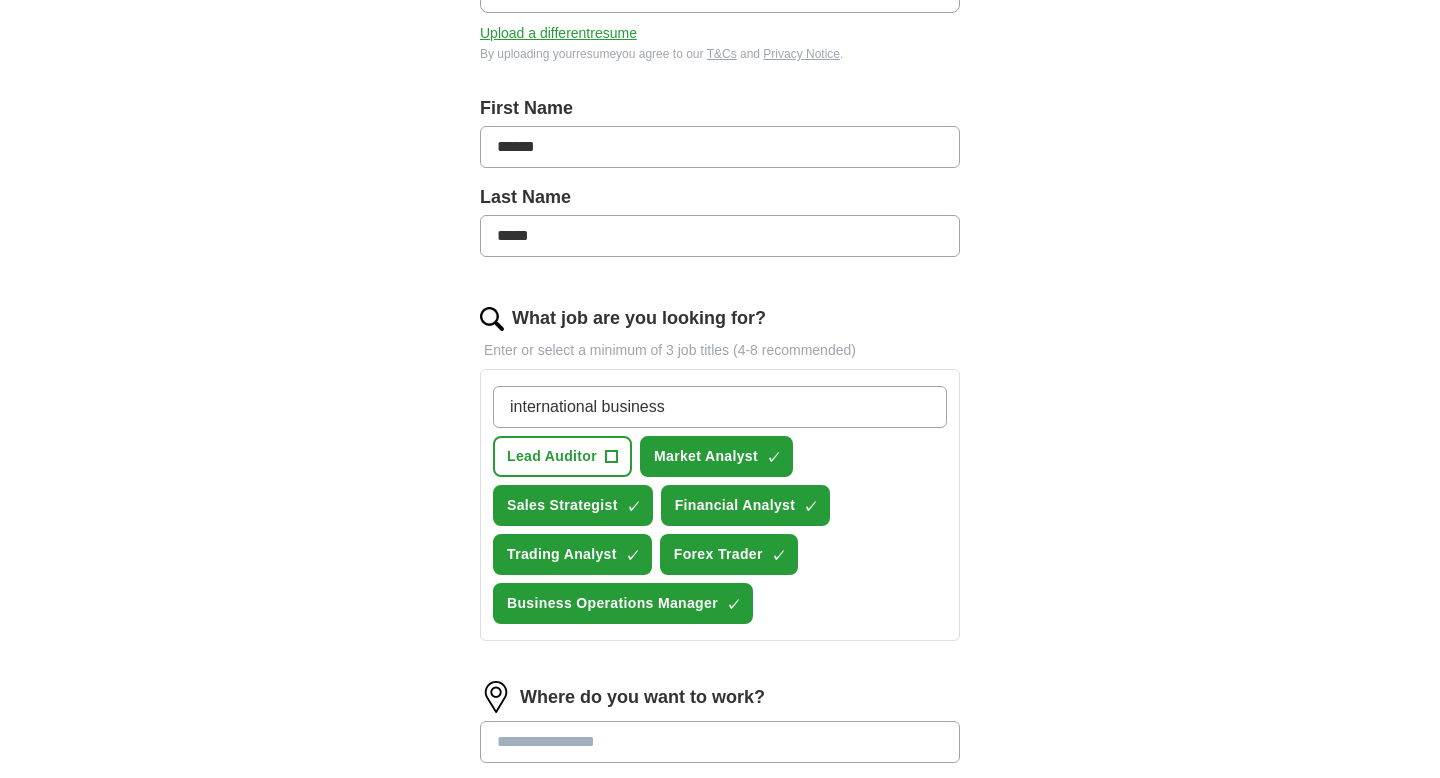 type 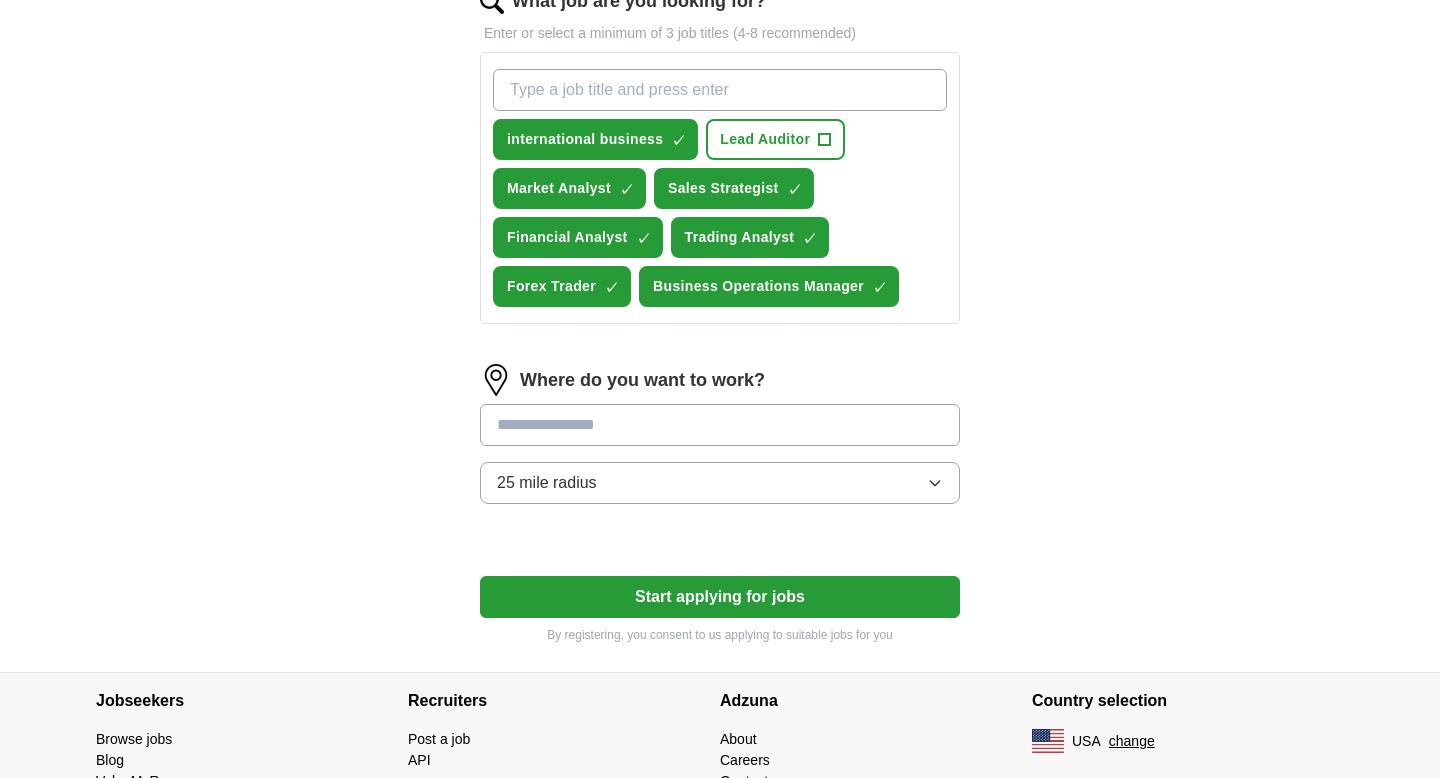 scroll, scrollTop: 691, scrollLeft: 0, axis: vertical 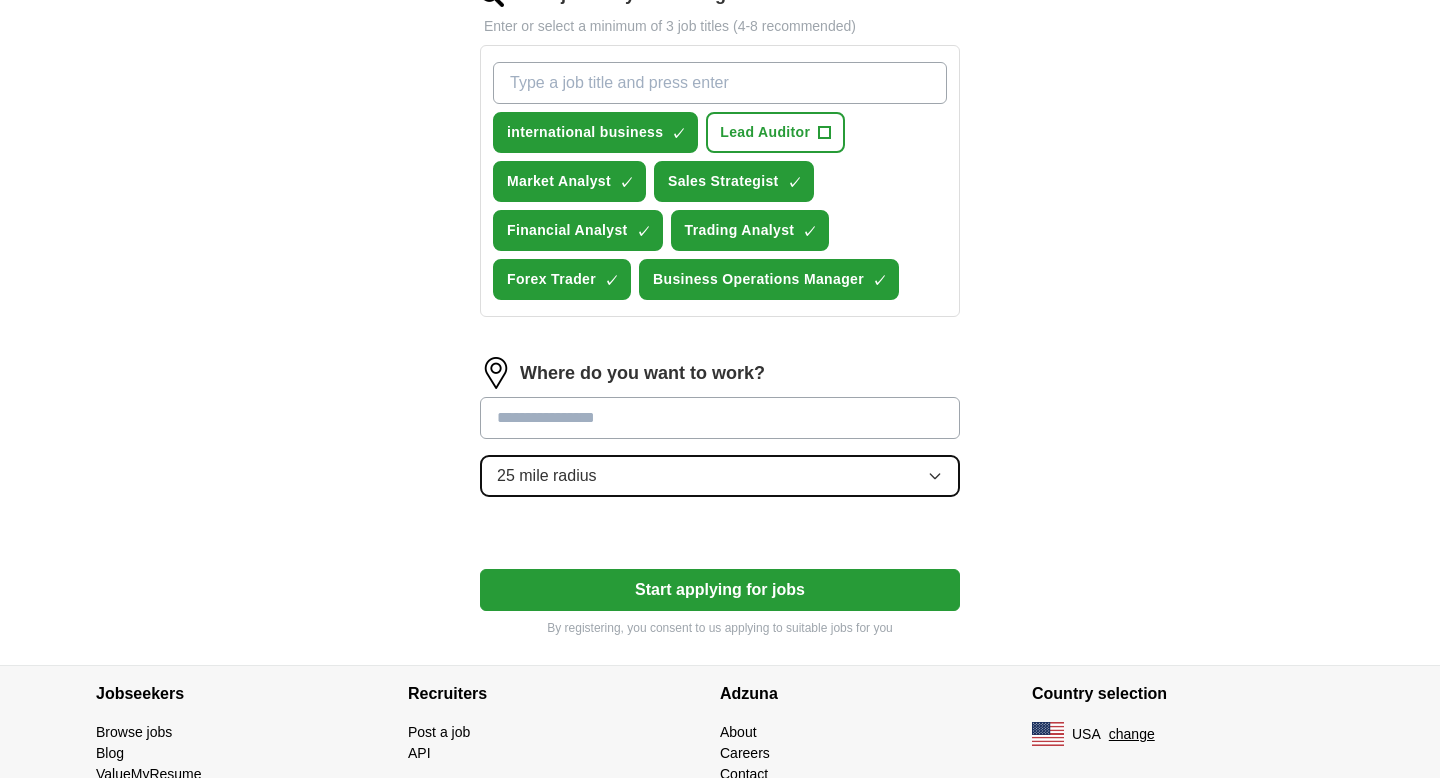 click on "25 mile radius" at bounding box center (720, 476) 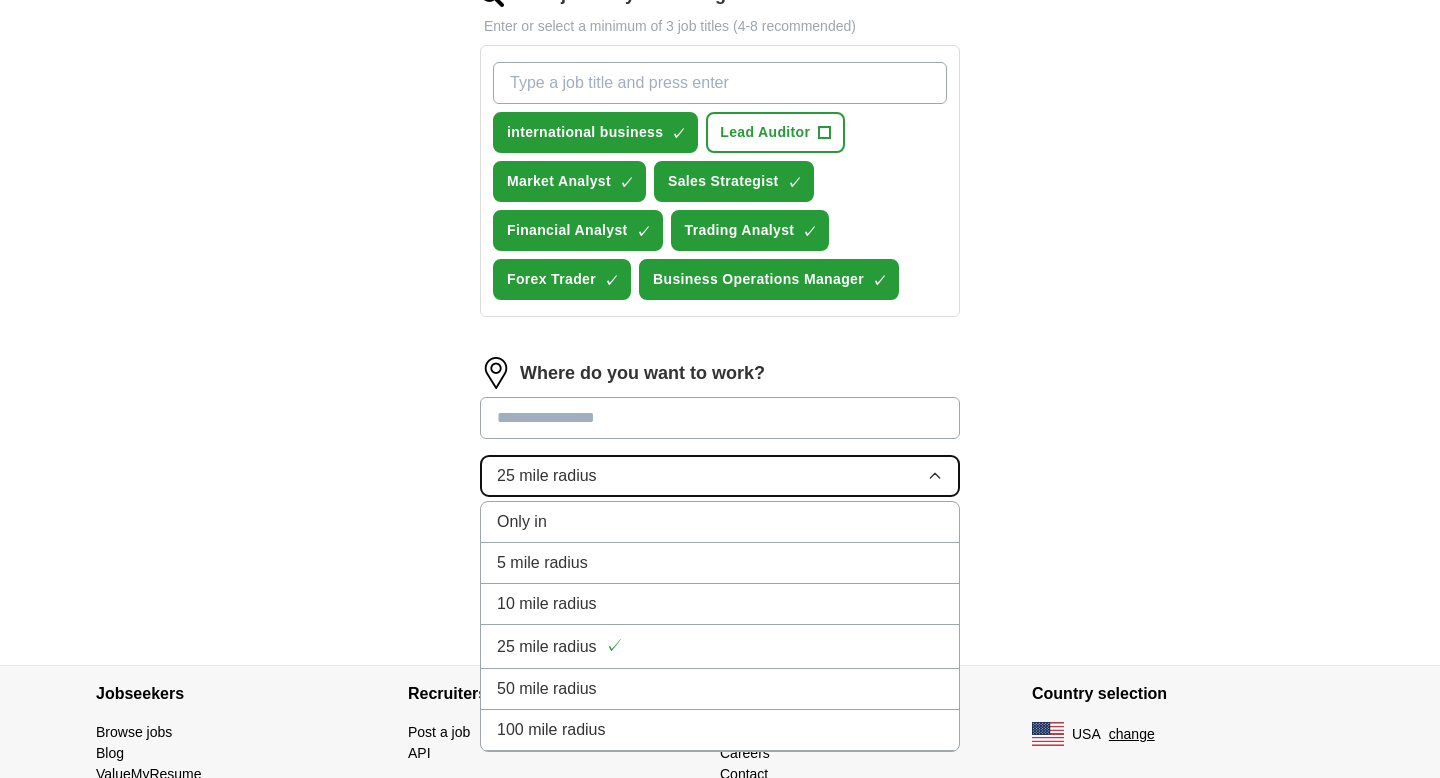 click on "25 mile radius" at bounding box center [720, 476] 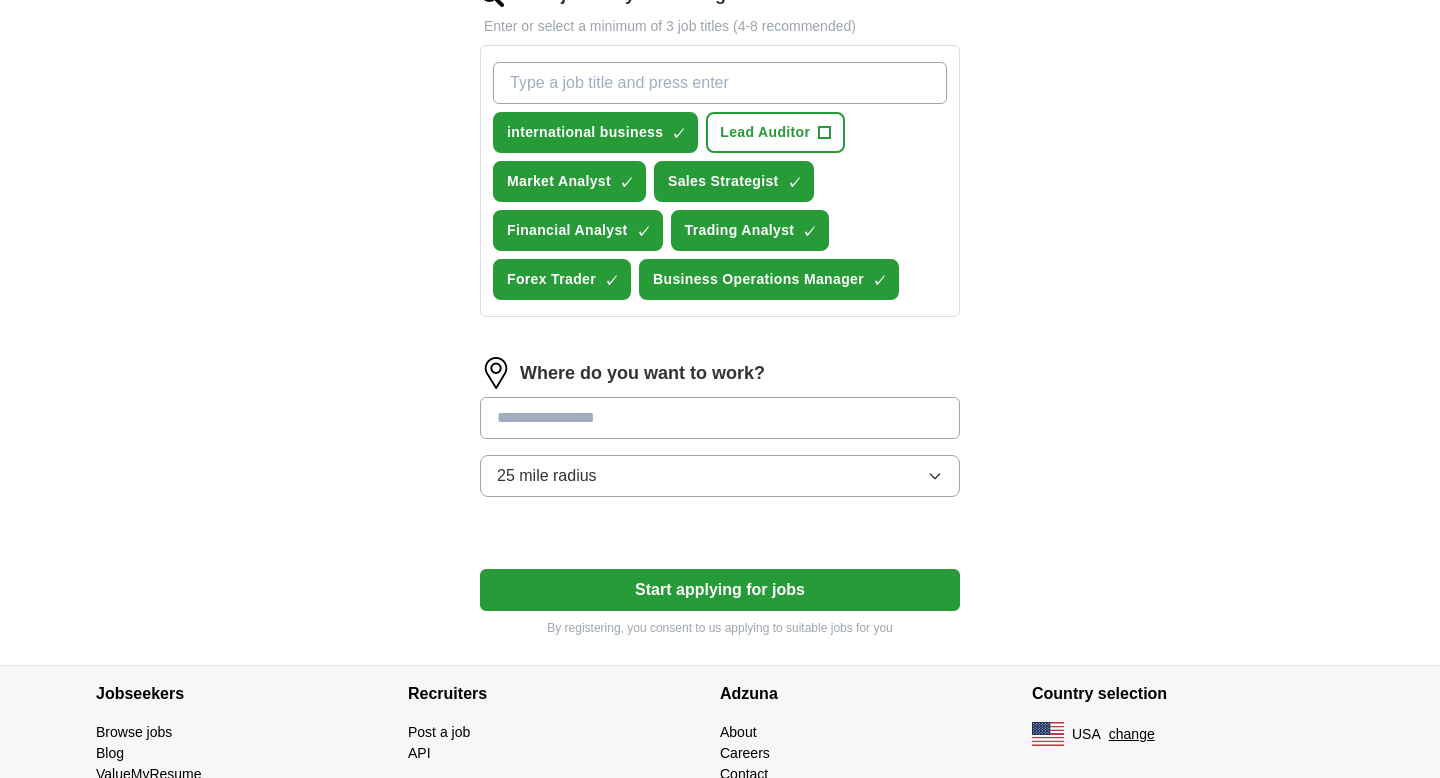 click at bounding box center [720, 418] 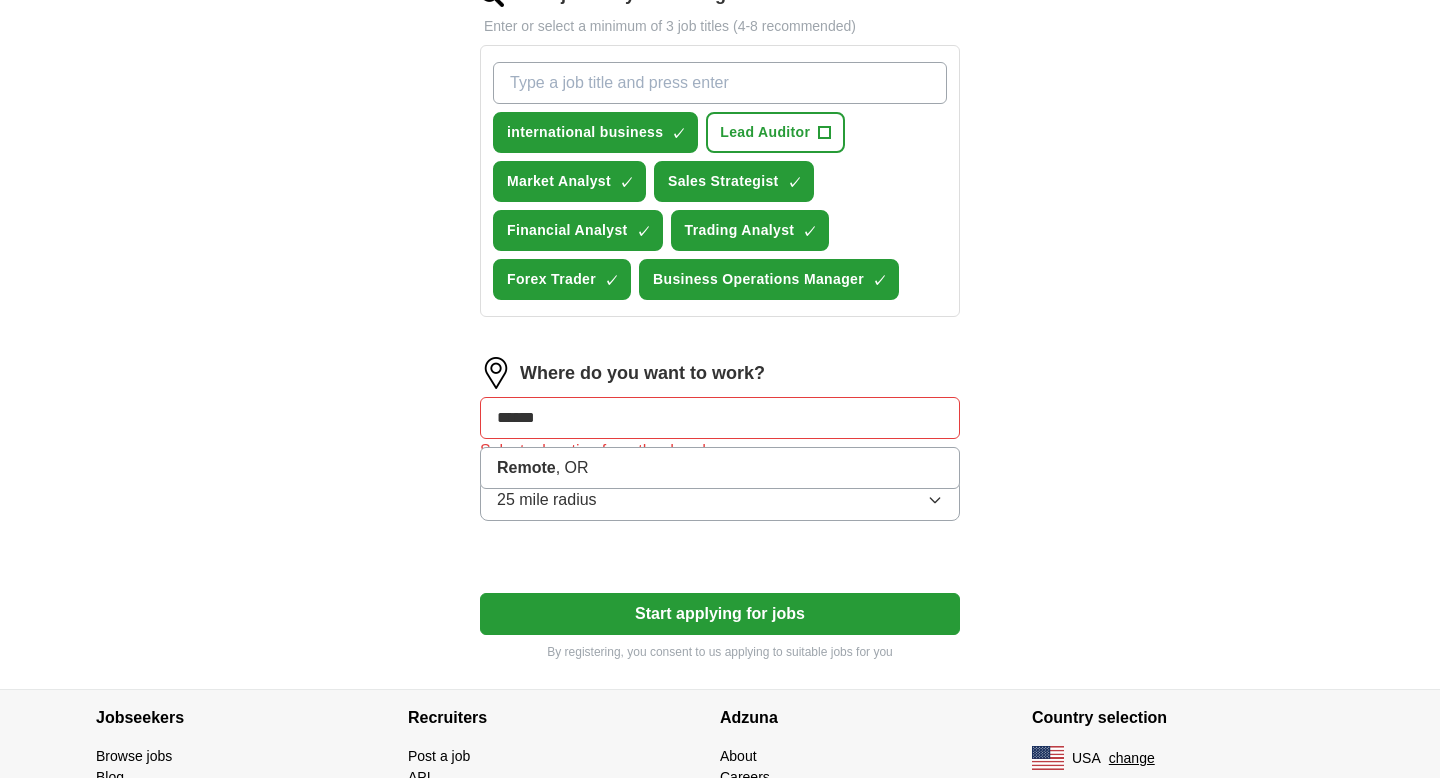 click on "Select a resume Ramyar Shoja Resume.docx 07/15/2025, 00:30 Upload a different  resume By uploading your  resume  you agree to our   T&Cs   and   Privacy Notice . First Name ****** Last Name ***** What job are you looking for? Enter or select a minimum of 3 job titles (4-8 recommended) international business ✓ × Lead Auditor + Market Analyst ✓ × Sales Strategist ✓ × Financial Analyst ✓ × Trading Analyst ✓ × Forex Trader ✓ × Business Operations Manager ✓ × Where do you want to work? ****** Remote , OR Select a location from the dropdown 25 mile radius Start applying for jobs By registering, you consent to us applying to suitable jobs for you" at bounding box center [720, 121] 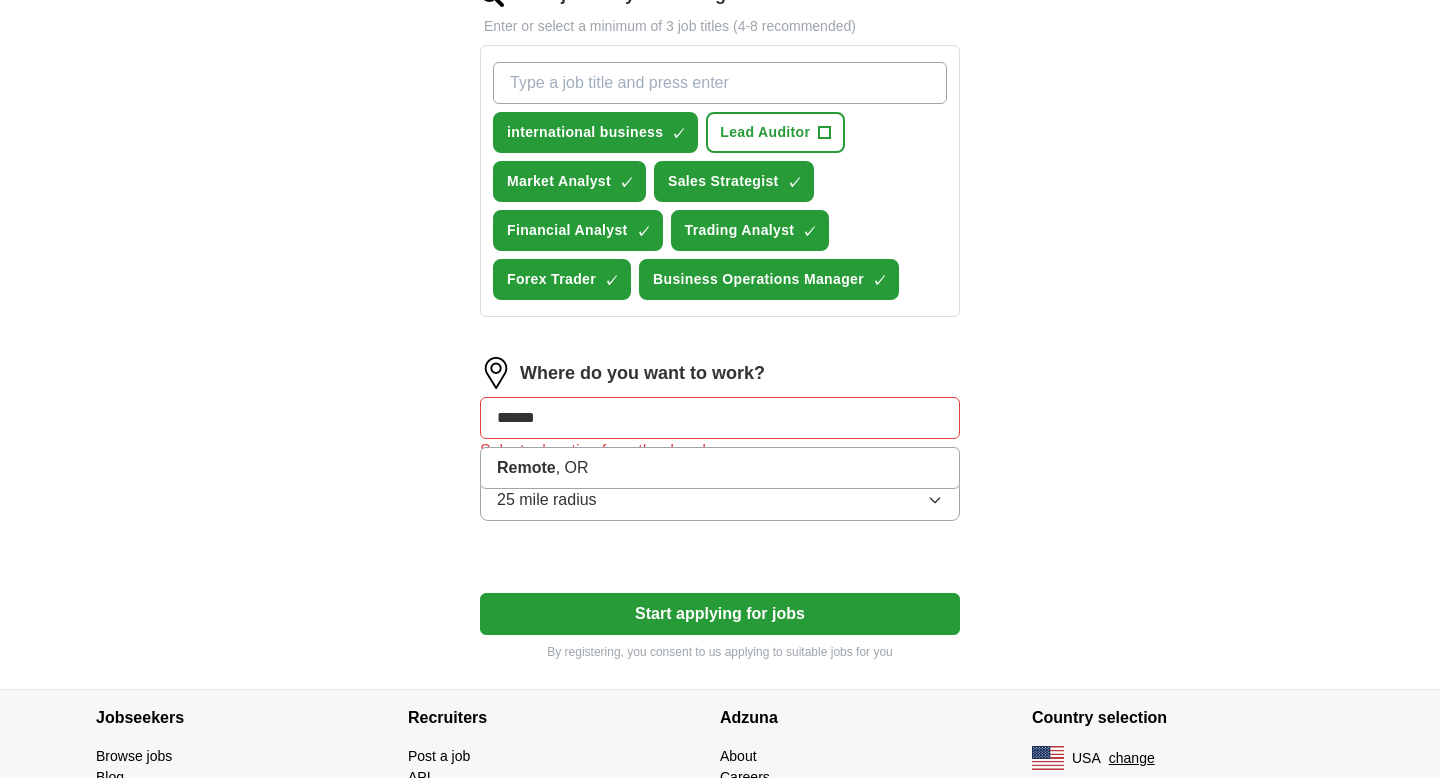 drag, startPoint x: 677, startPoint y: 405, endPoint x: 392, endPoint y: 435, distance: 286.5746 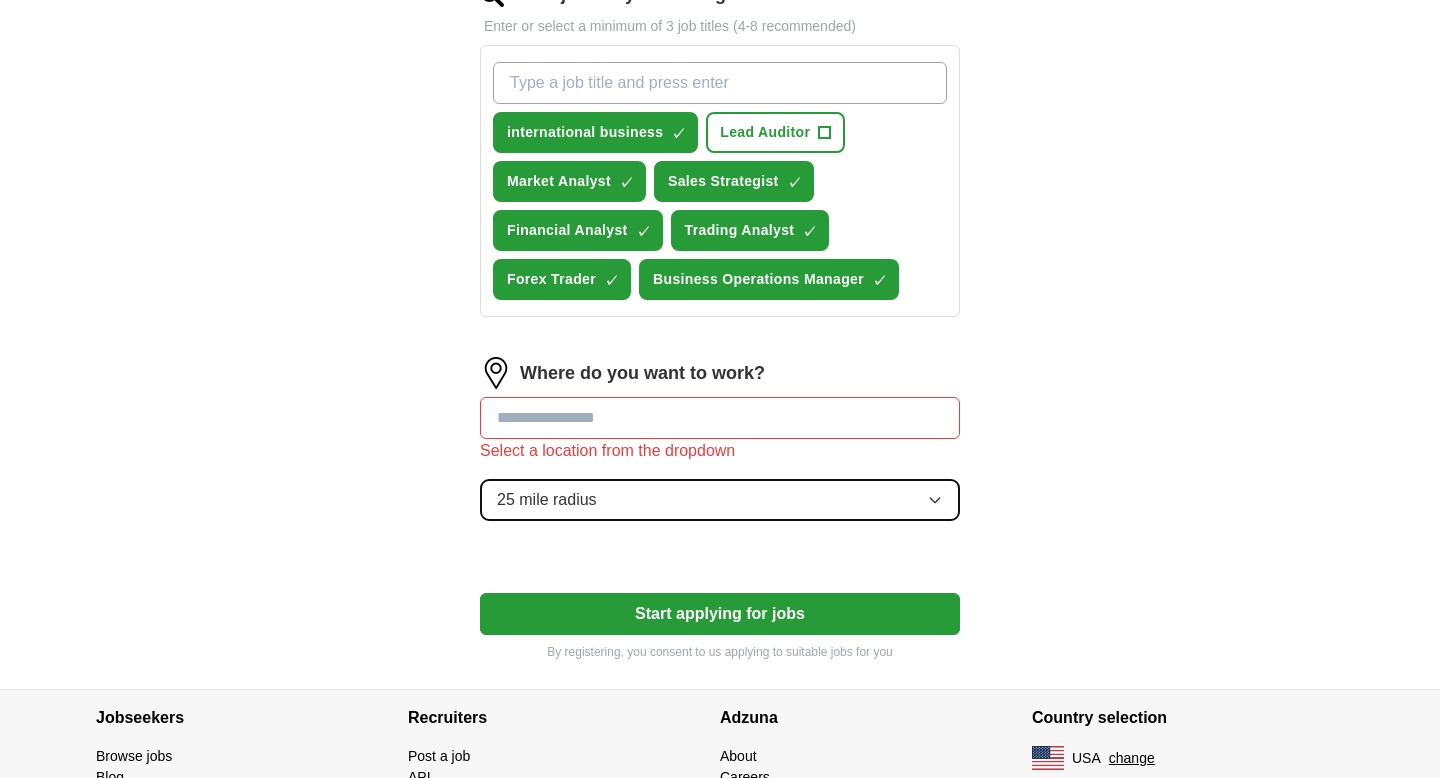 click on "25 mile radius" at bounding box center [720, 500] 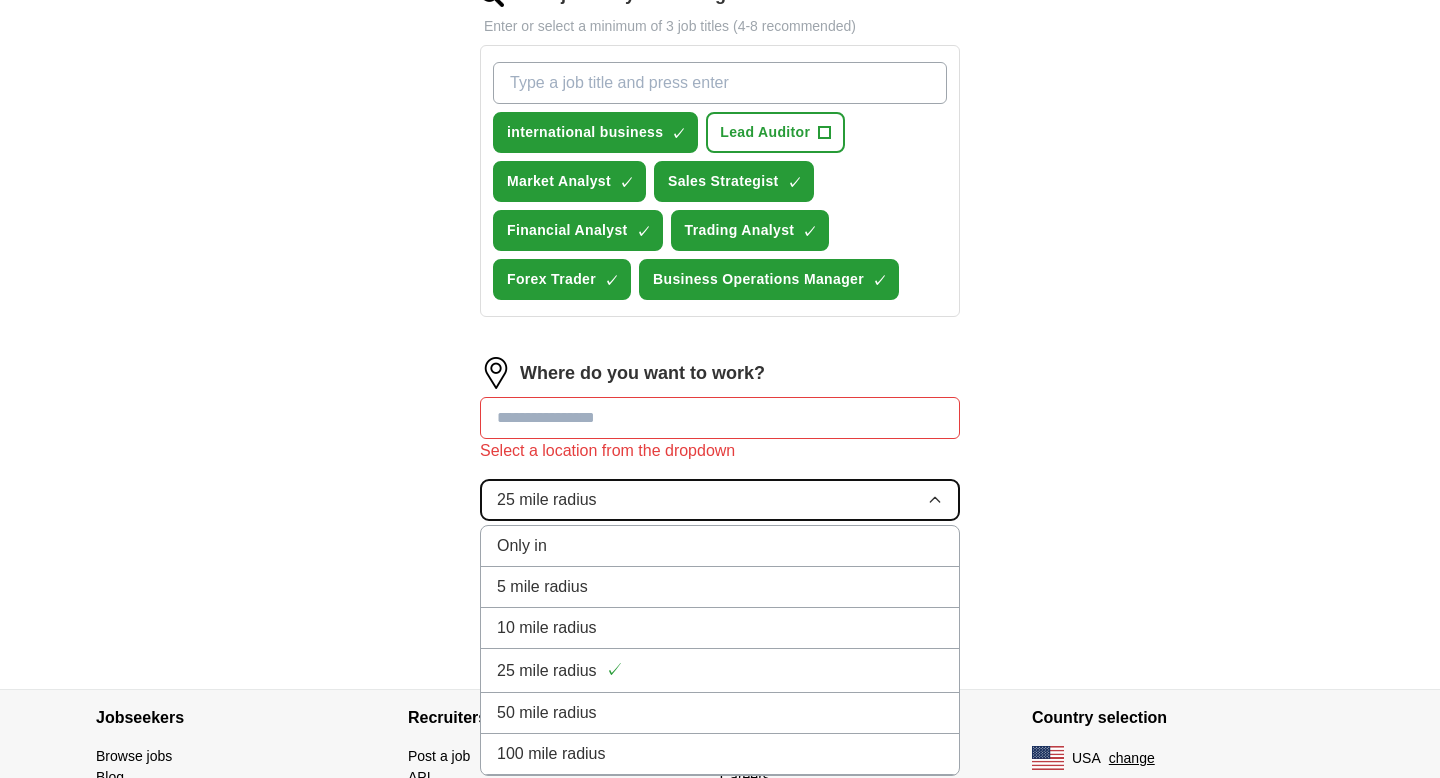 click on "25 mile radius" at bounding box center [720, 500] 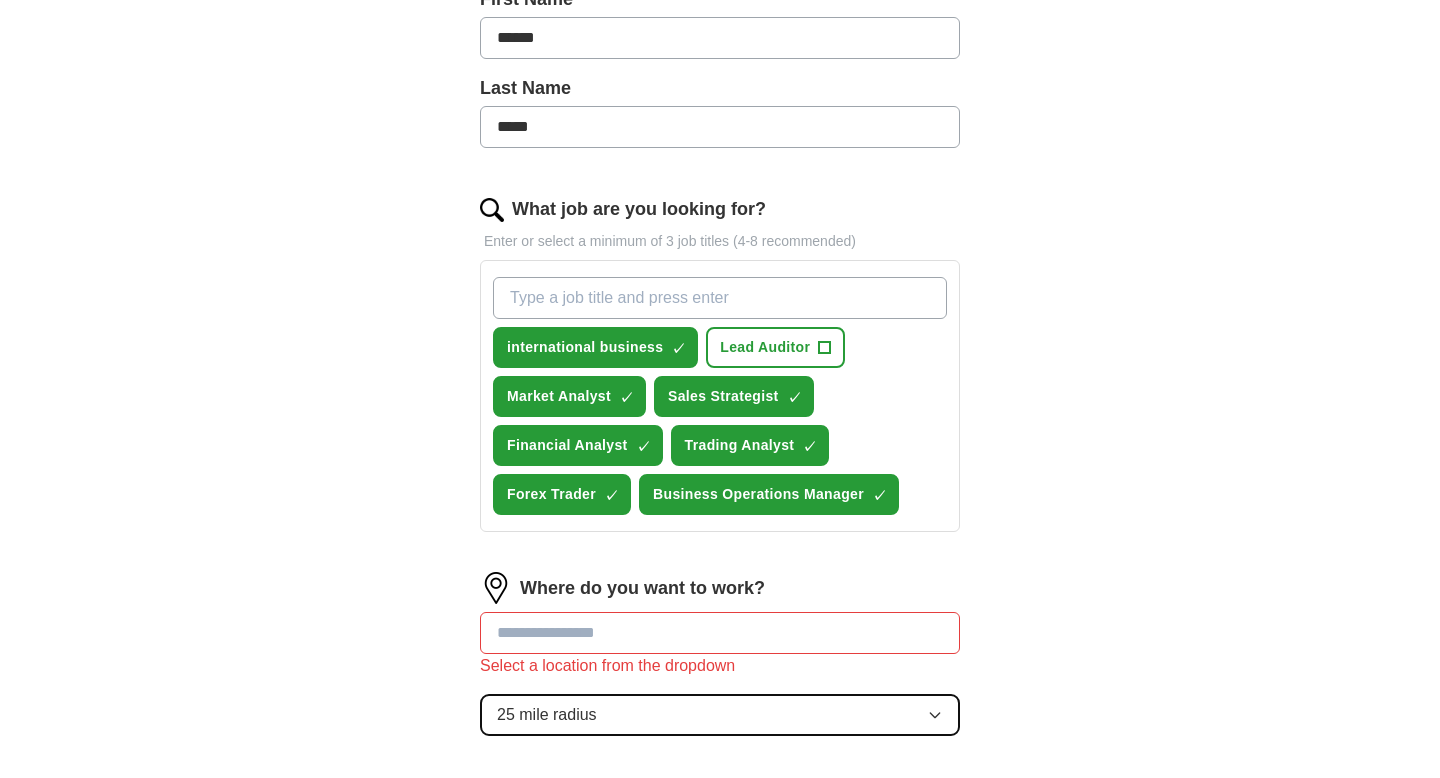 scroll, scrollTop: 804, scrollLeft: 0, axis: vertical 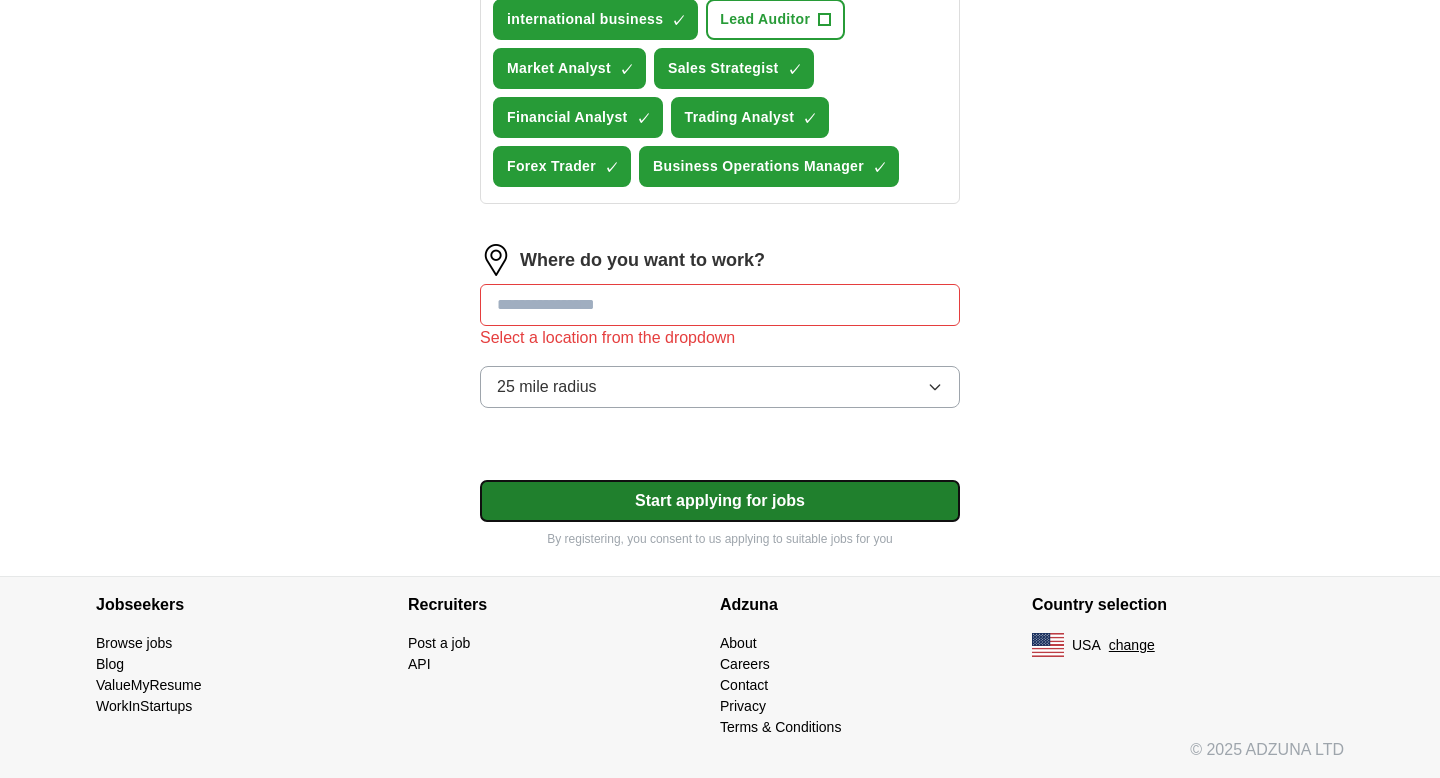 click on "Start applying for jobs" at bounding box center (720, 501) 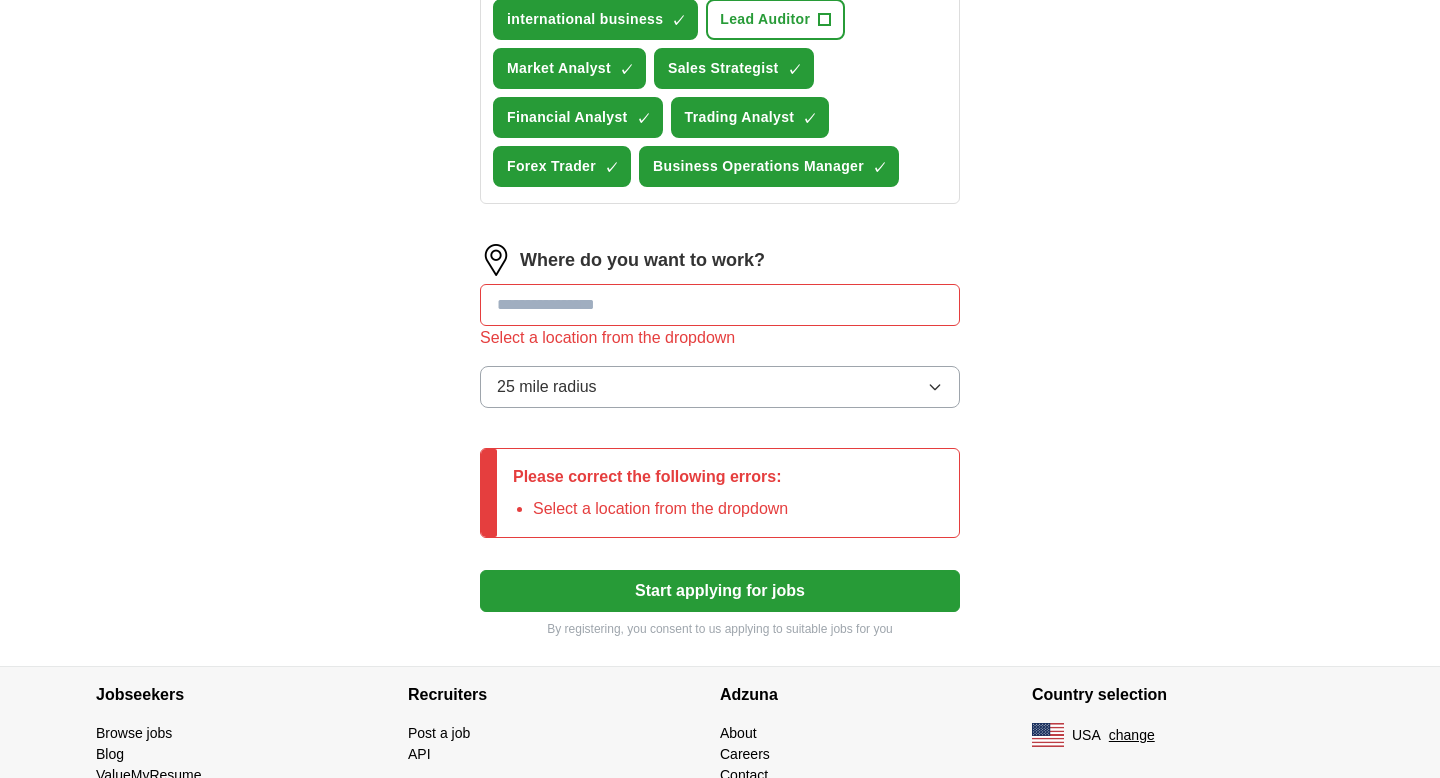 click at bounding box center (720, 305) 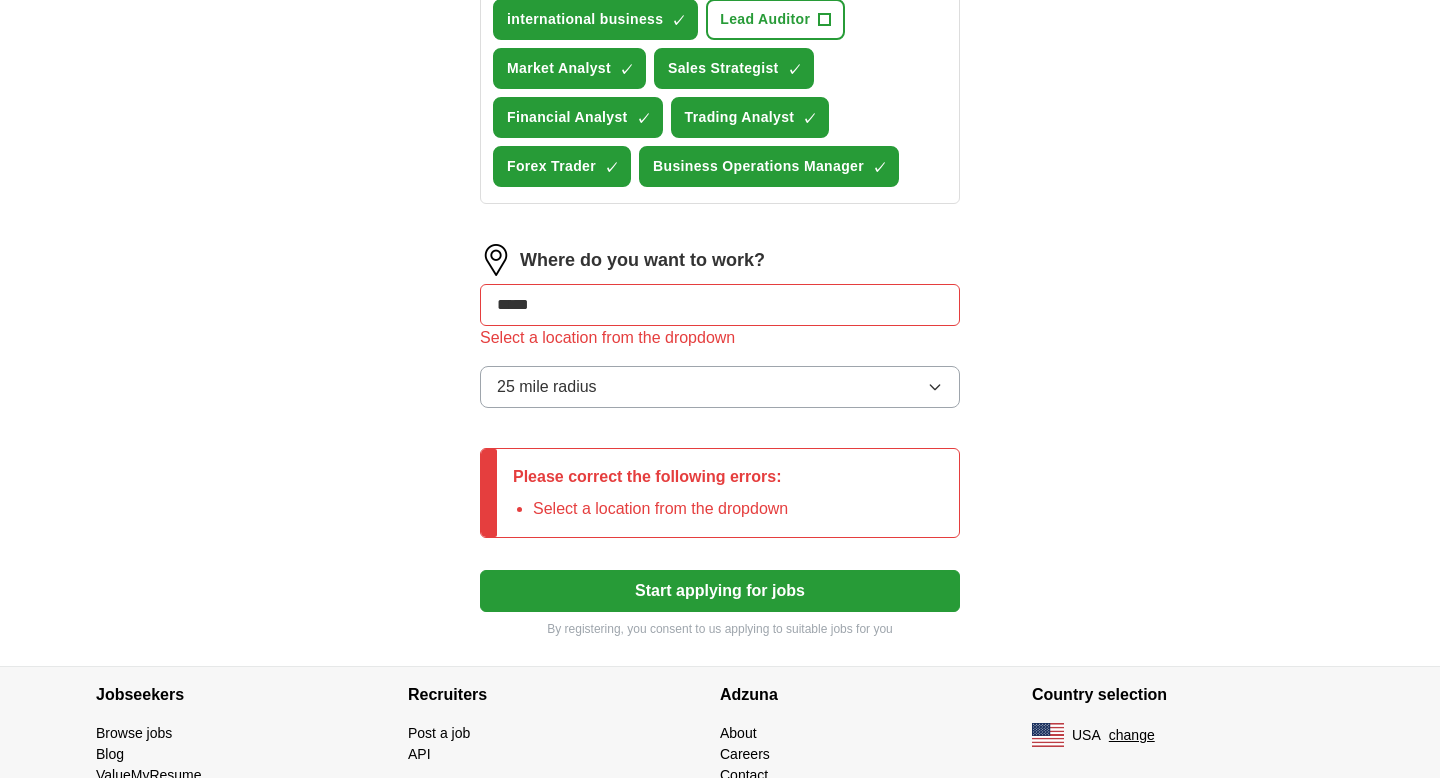 type on "******" 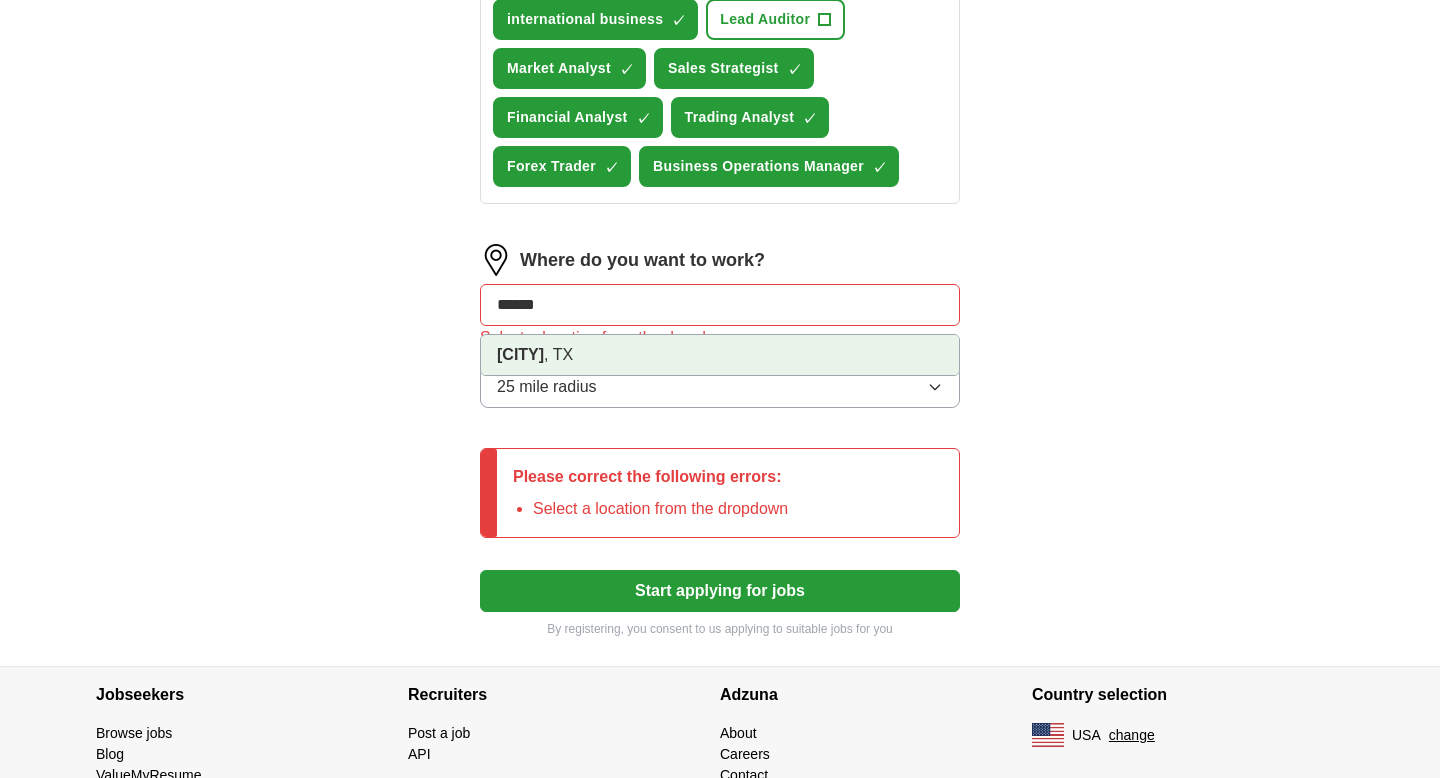 click on "[FIRST], [STATE]" at bounding box center [720, 355] 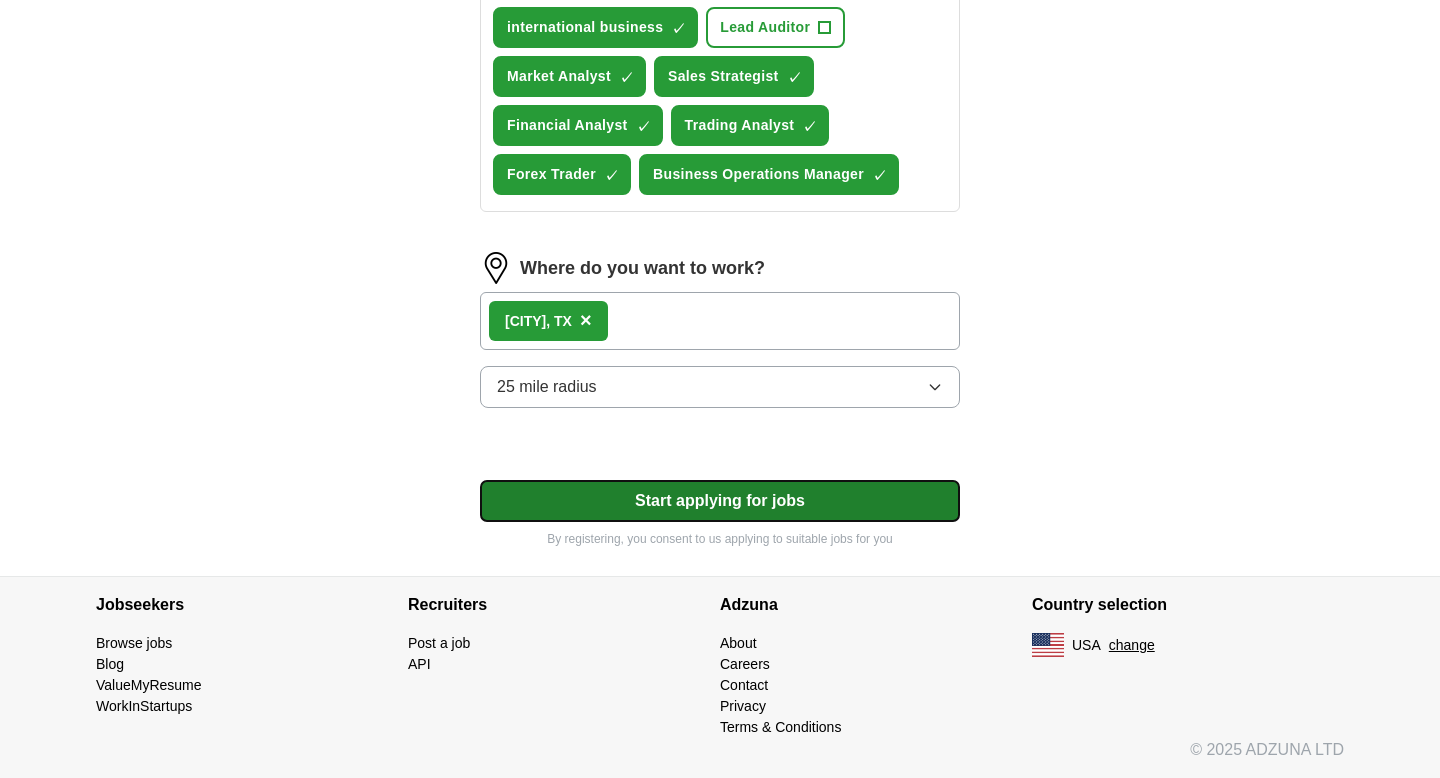 click on "Start applying for jobs" at bounding box center [720, 501] 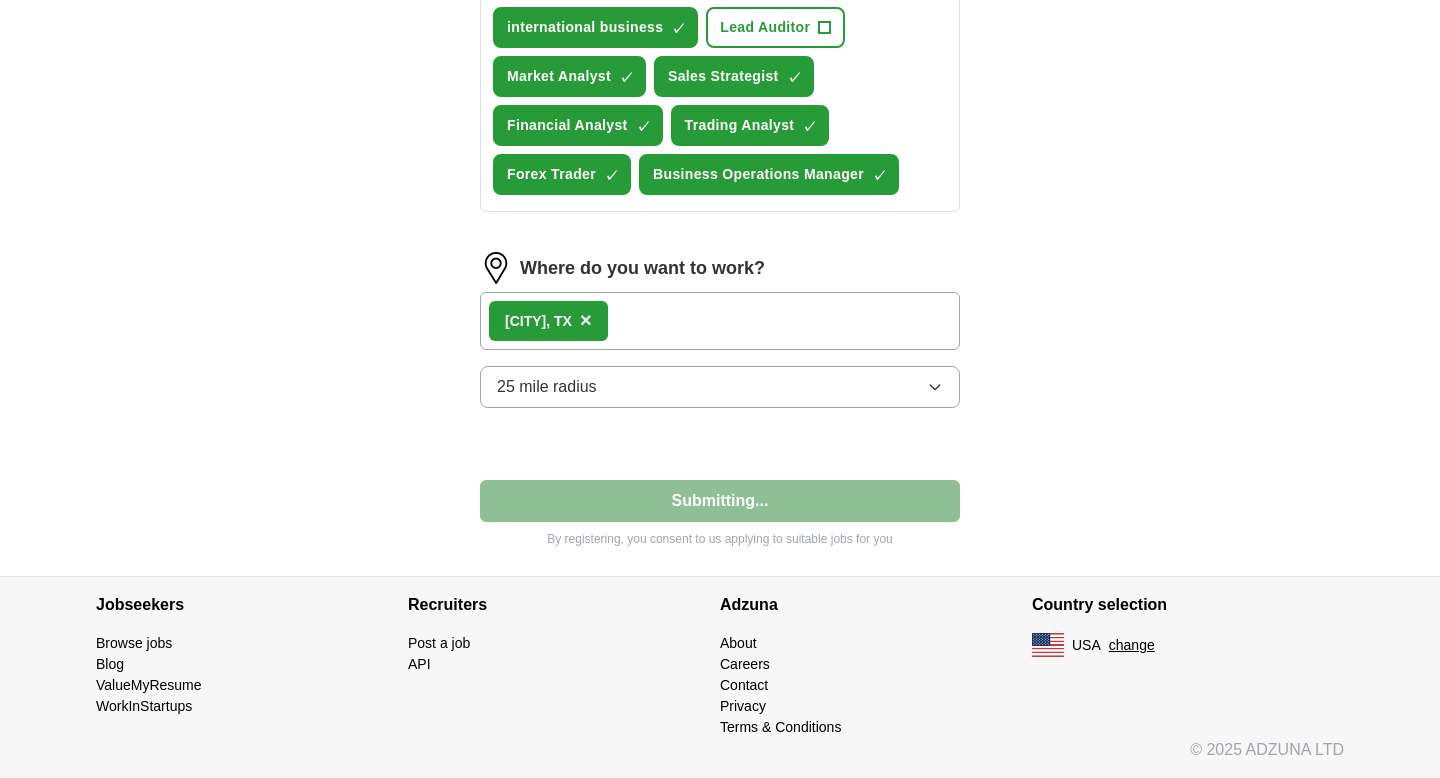 select on "**" 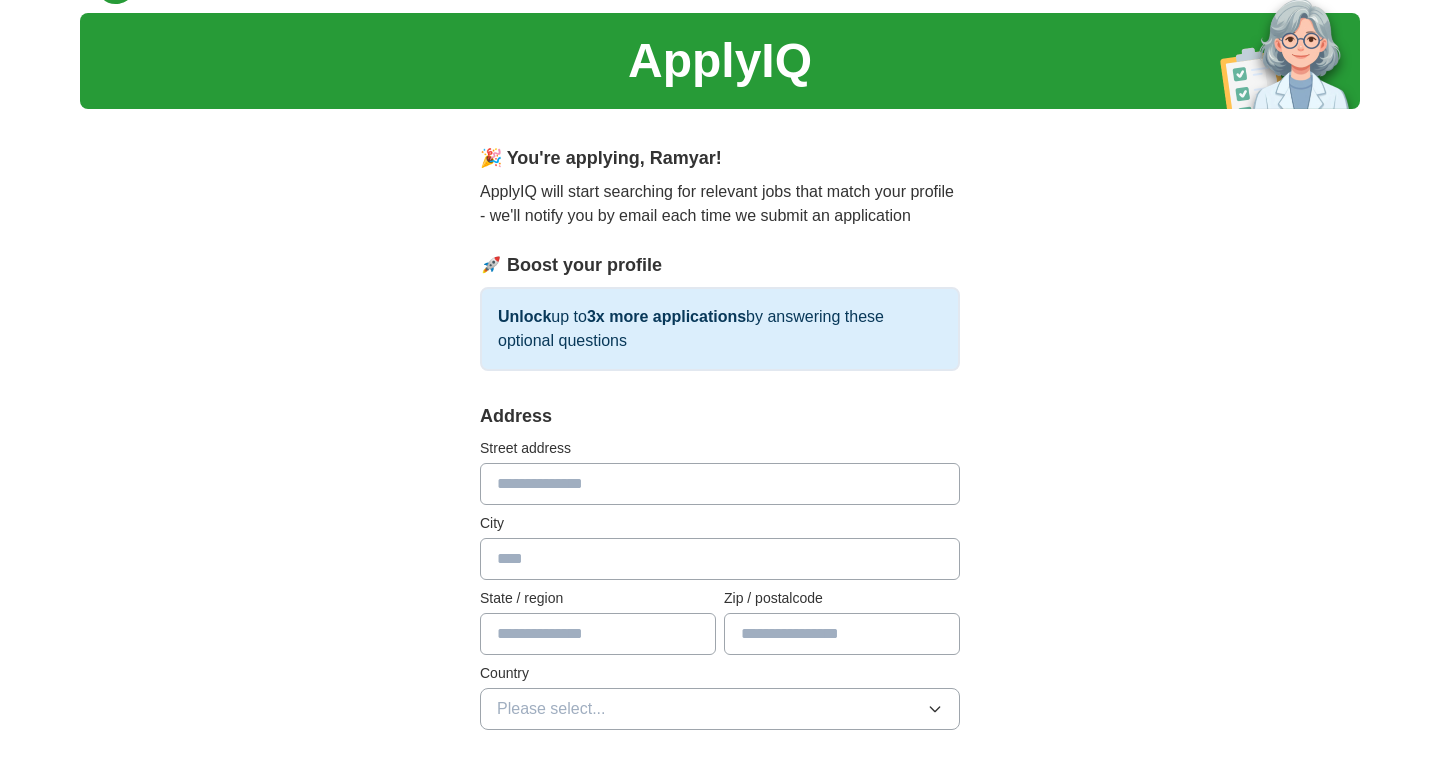 scroll, scrollTop: 0, scrollLeft: 0, axis: both 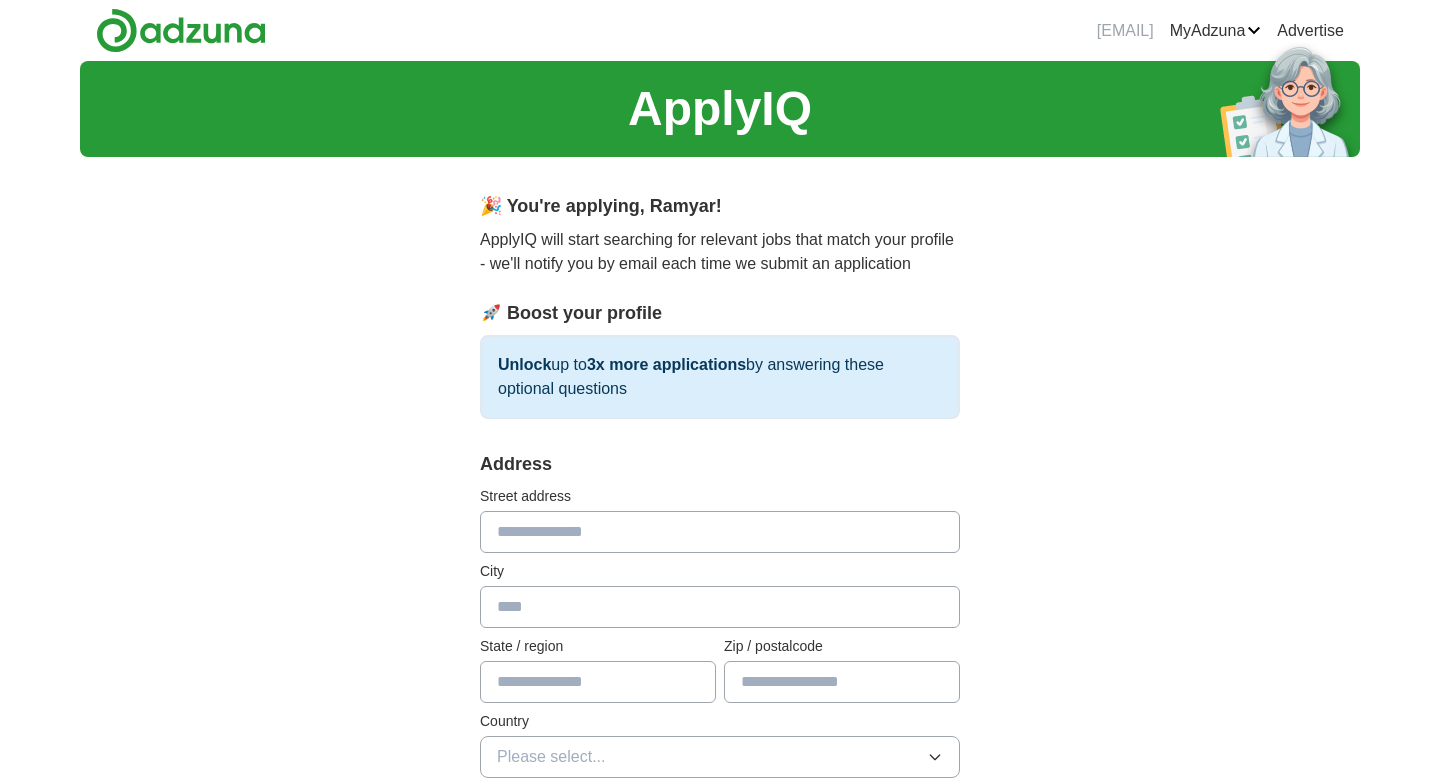 click at bounding box center (720, 532) 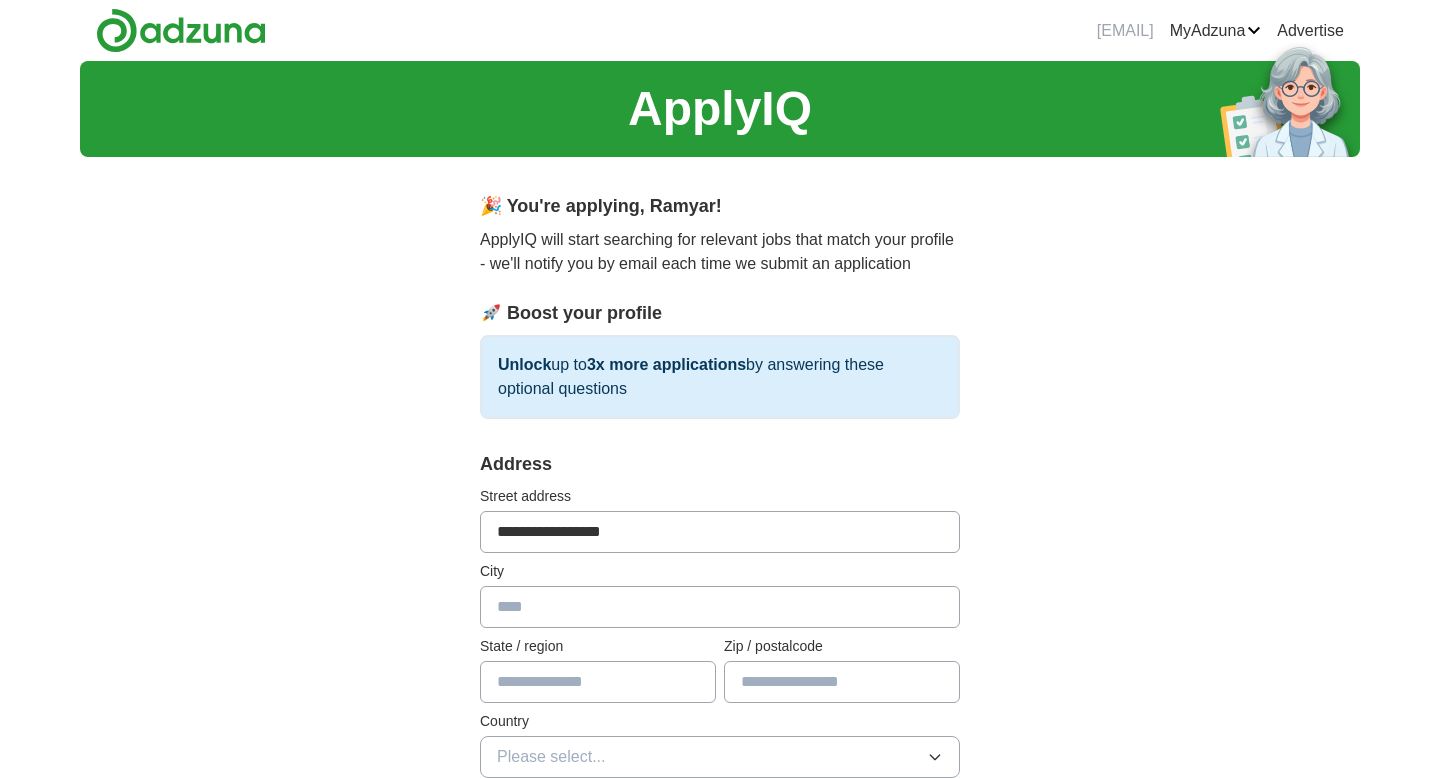 type on "******" 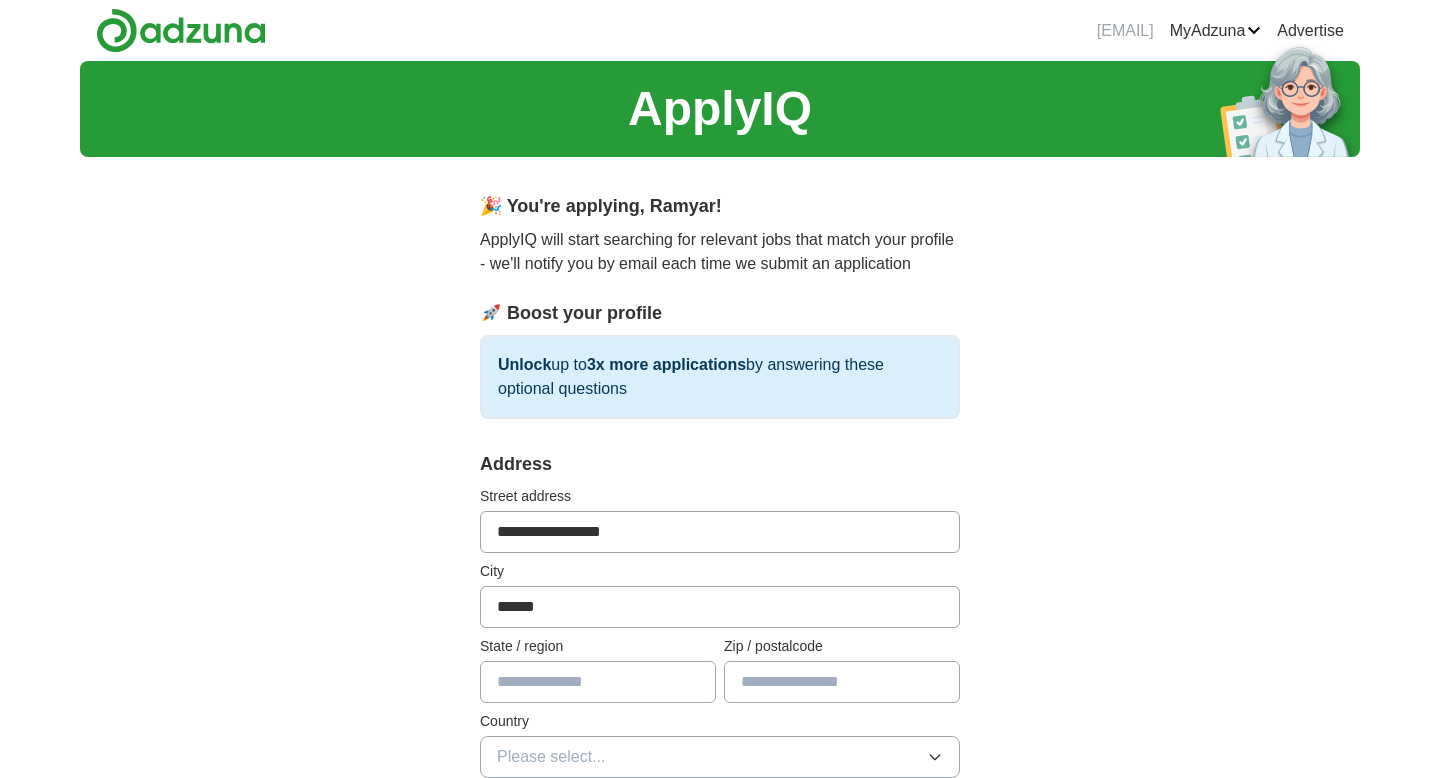 type on "**" 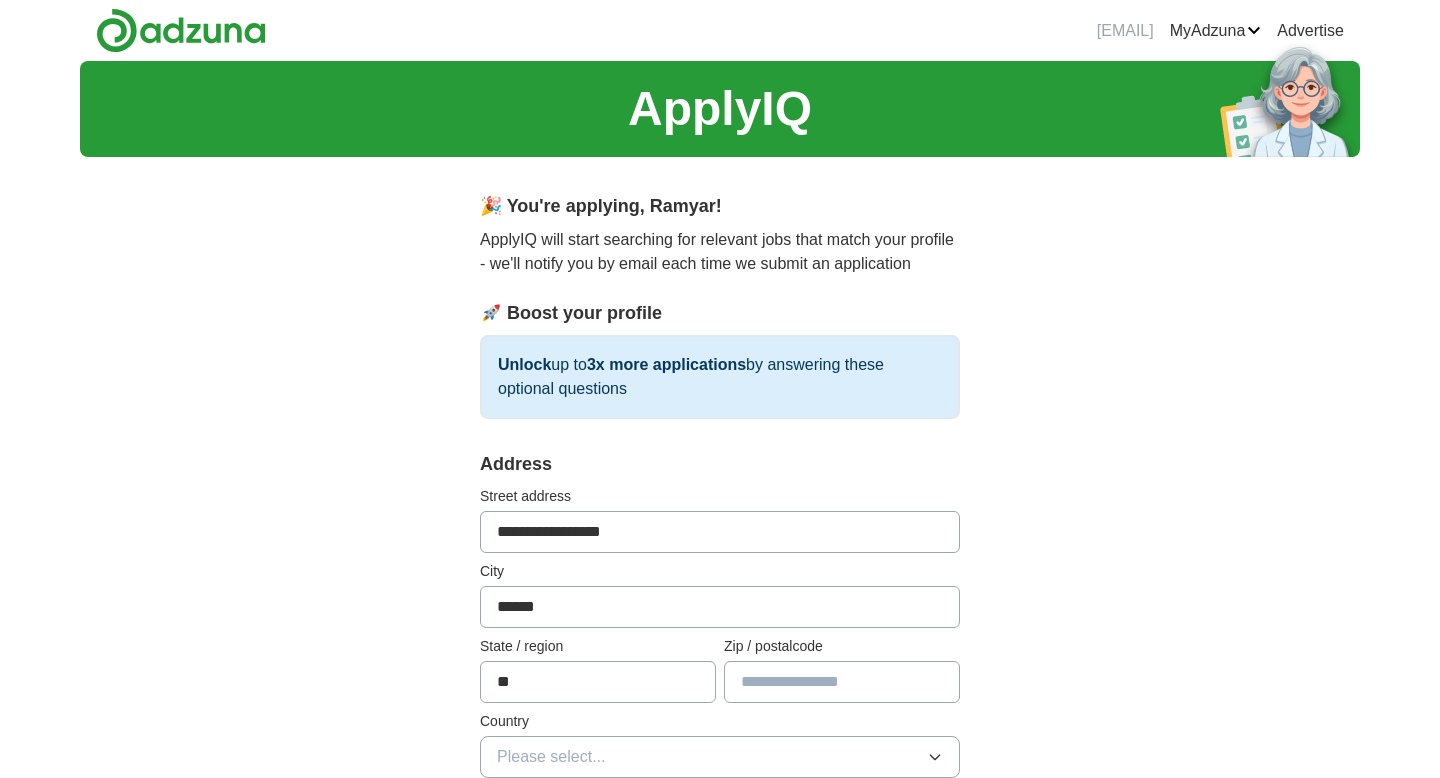 type on "*****" 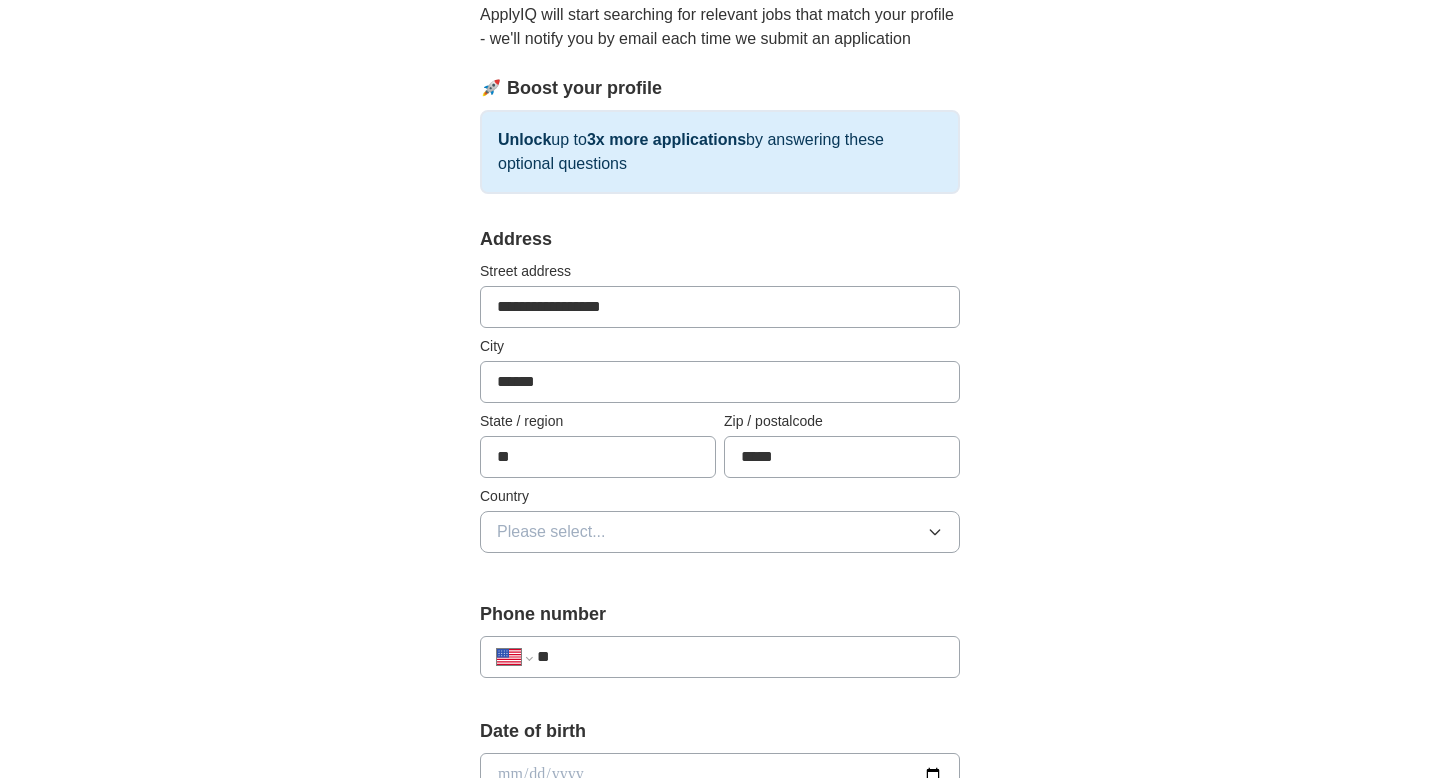 scroll, scrollTop: 227, scrollLeft: 0, axis: vertical 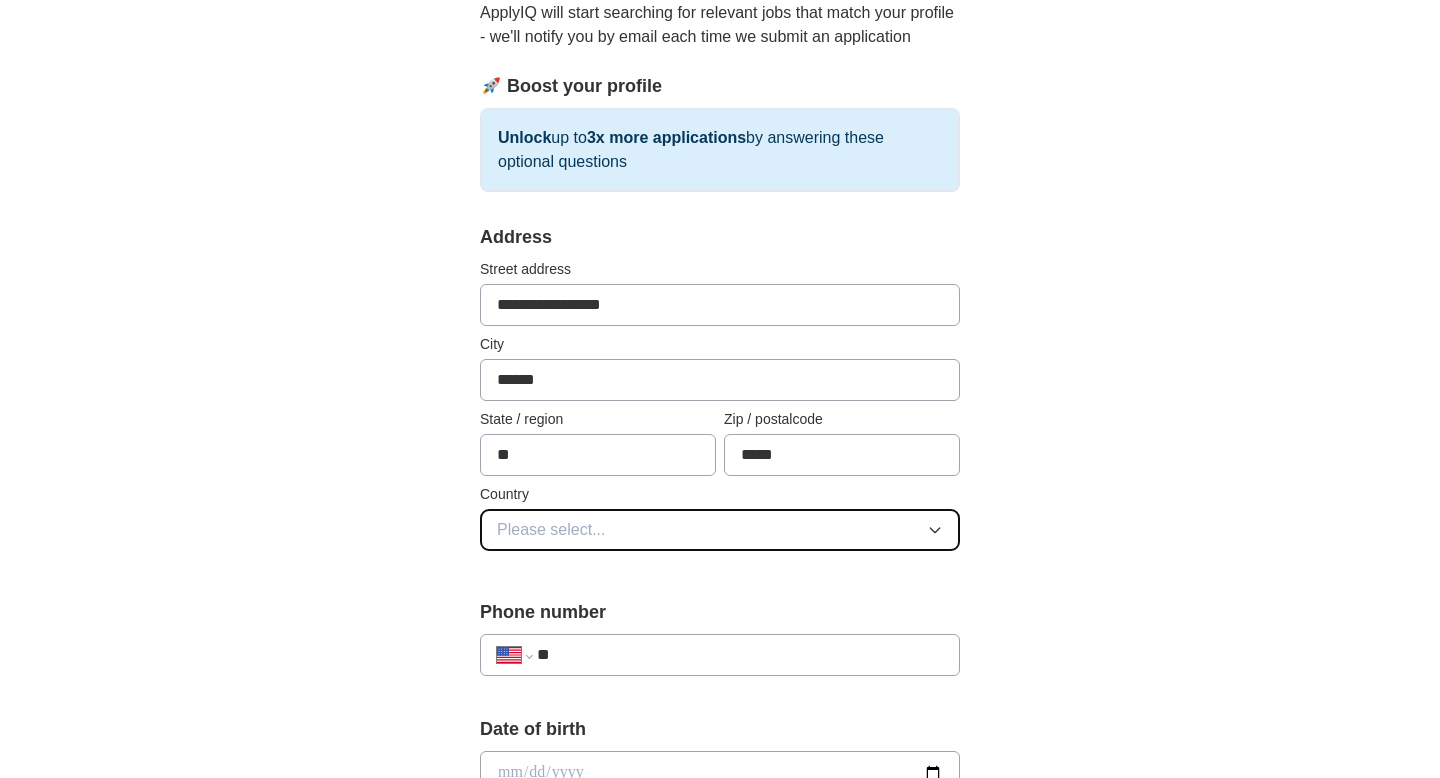 click on "Please select..." at bounding box center (720, 530) 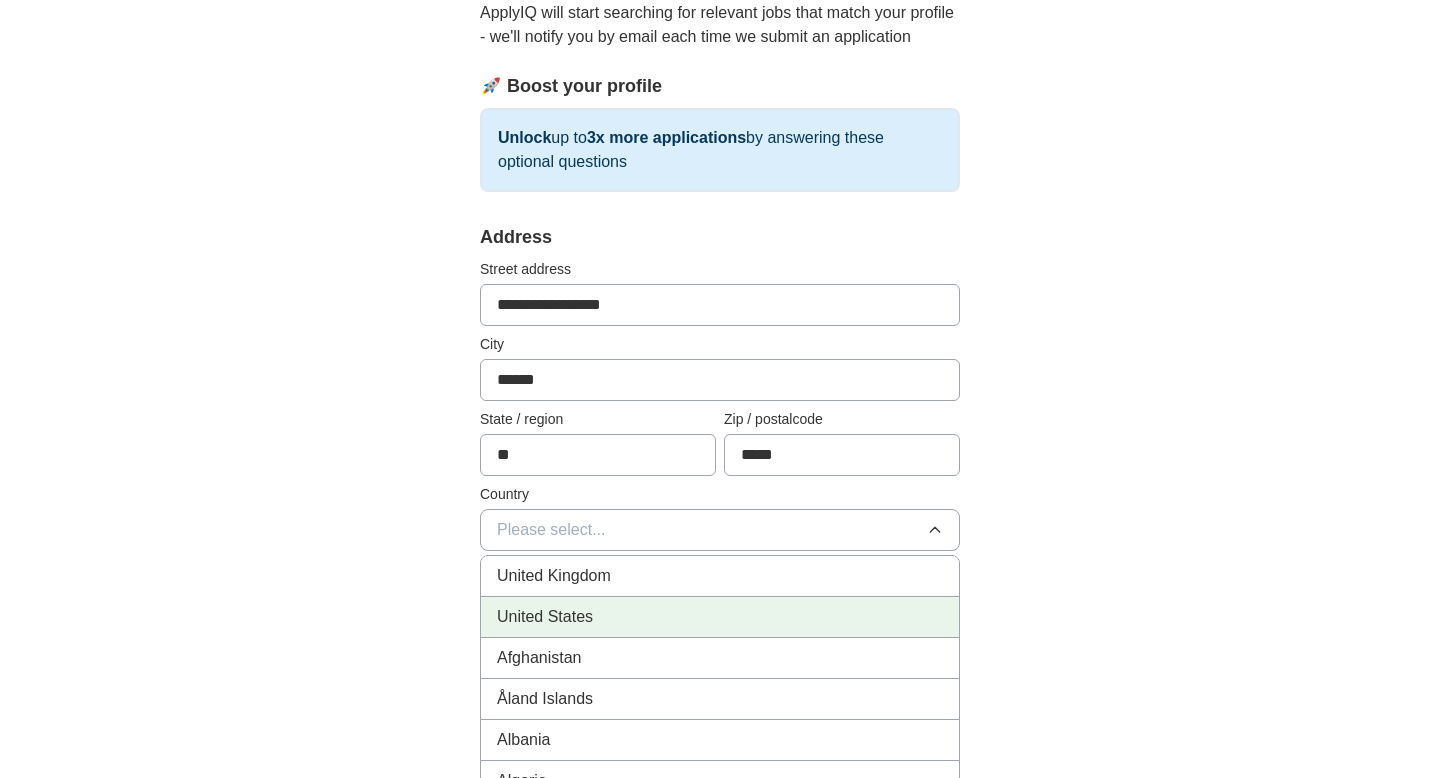 click on "United States" at bounding box center [720, 617] 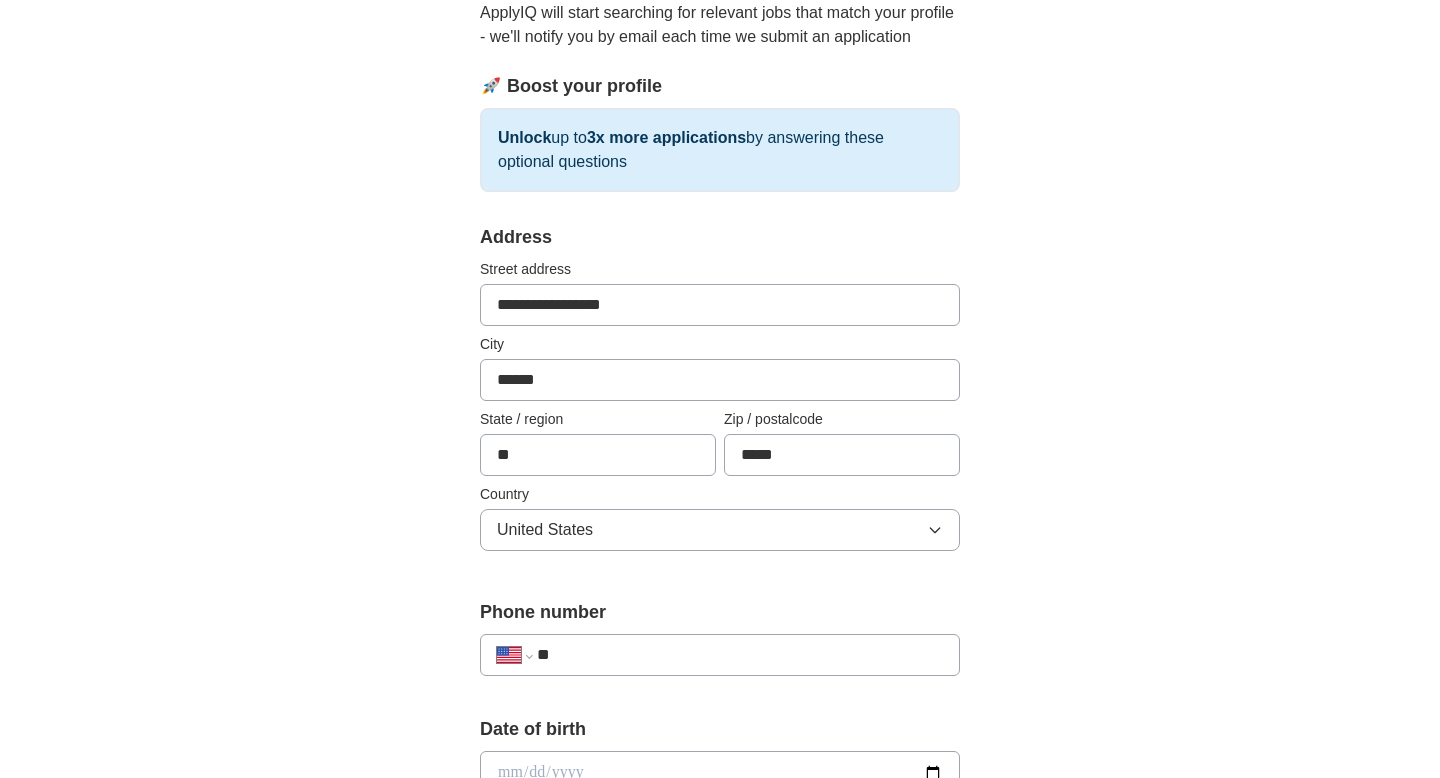 click on "**" at bounding box center (740, 655) 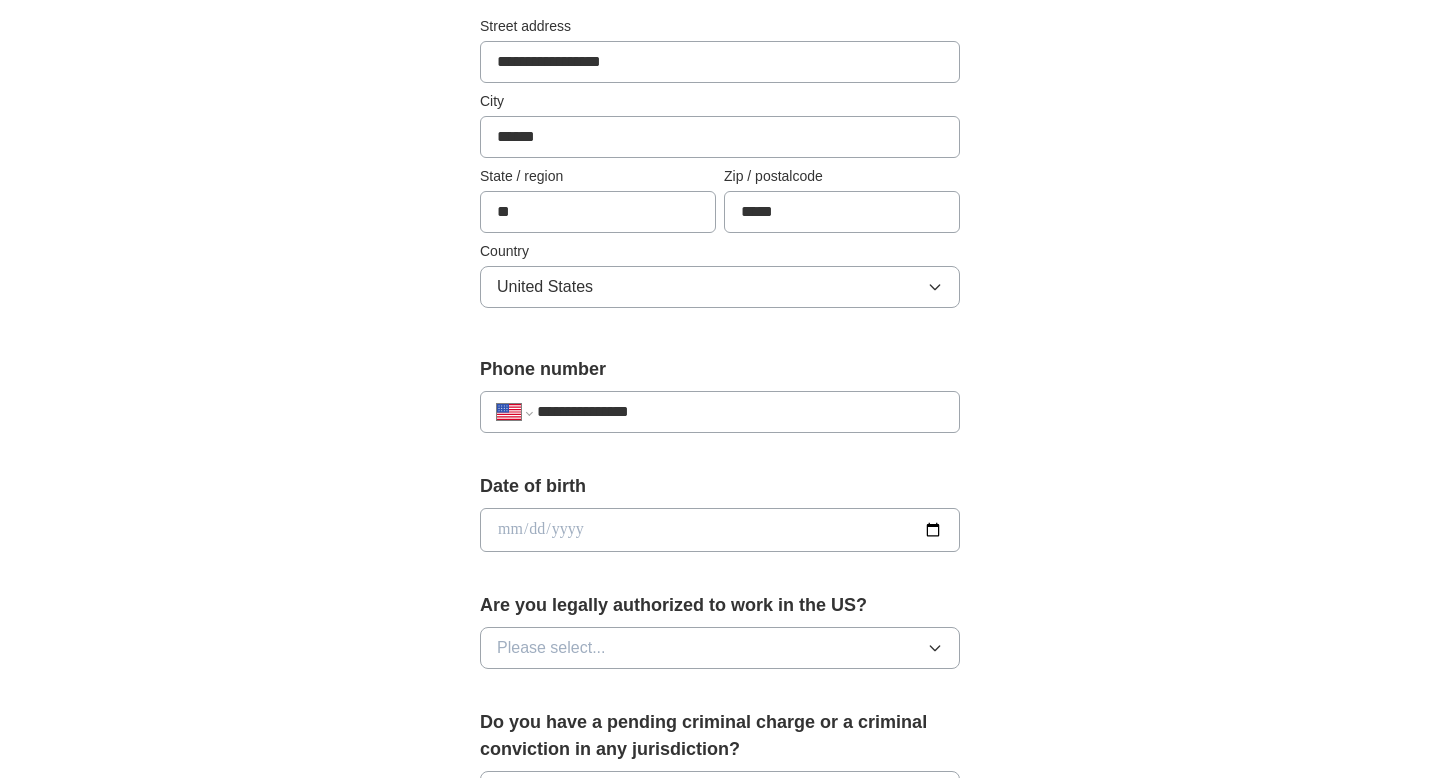 scroll, scrollTop: 530, scrollLeft: 0, axis: vertical 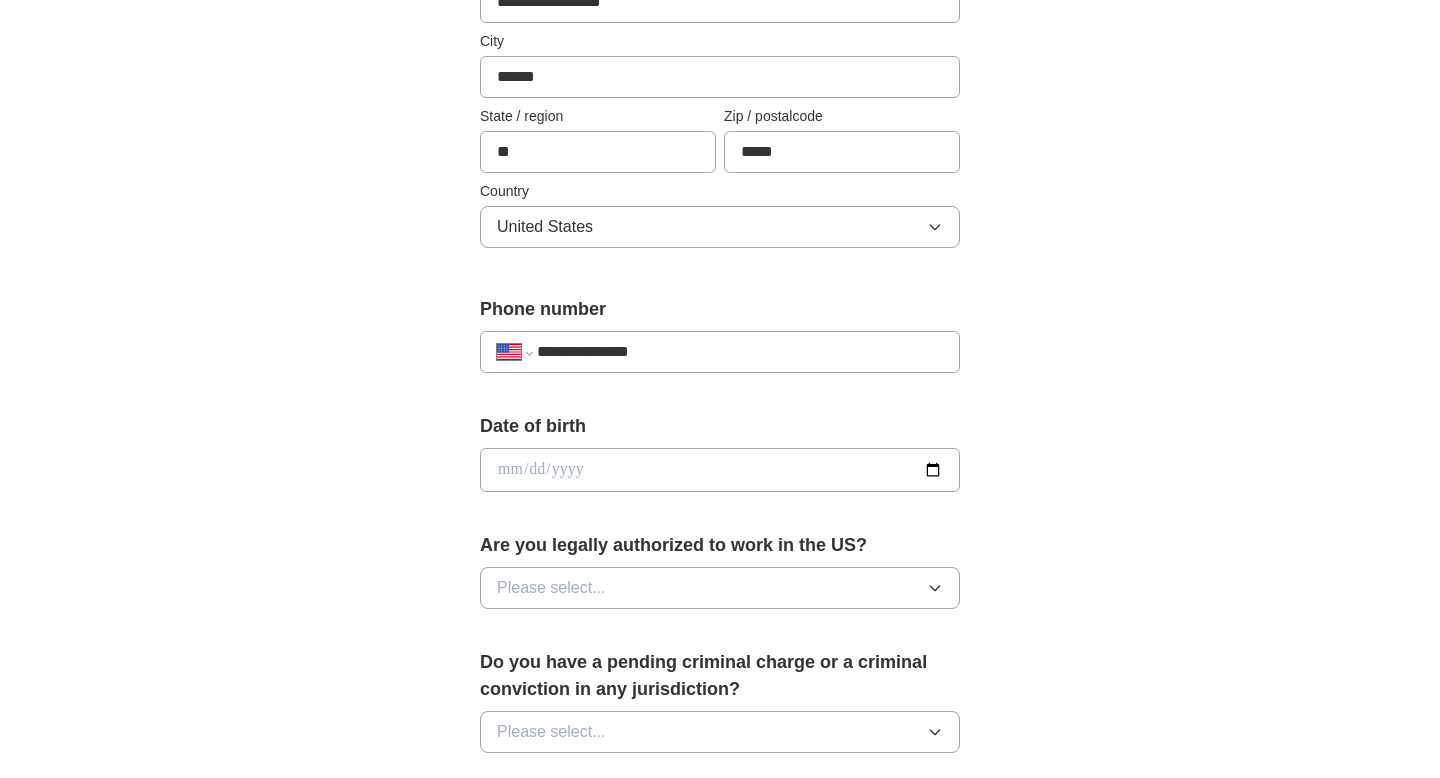 type on "**********" 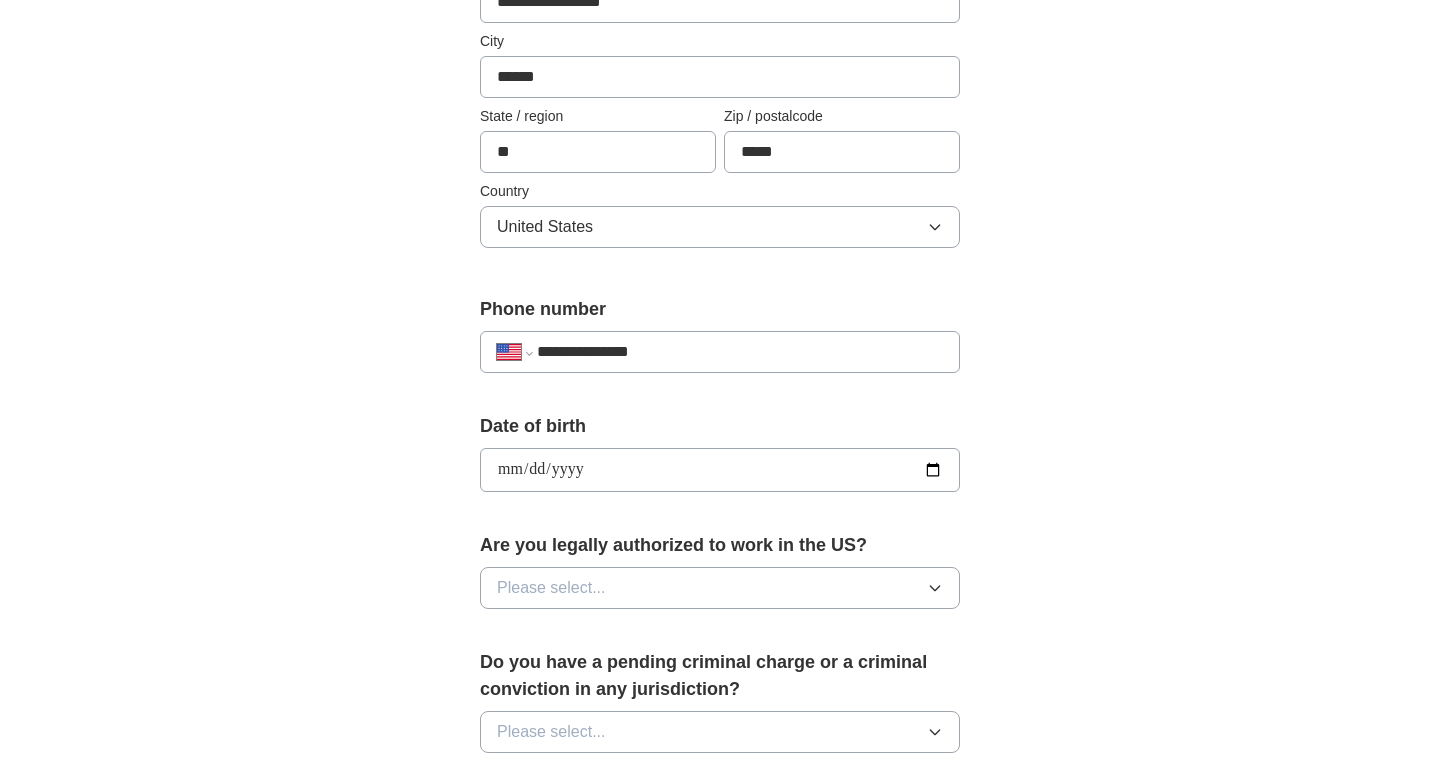 type on "**********" 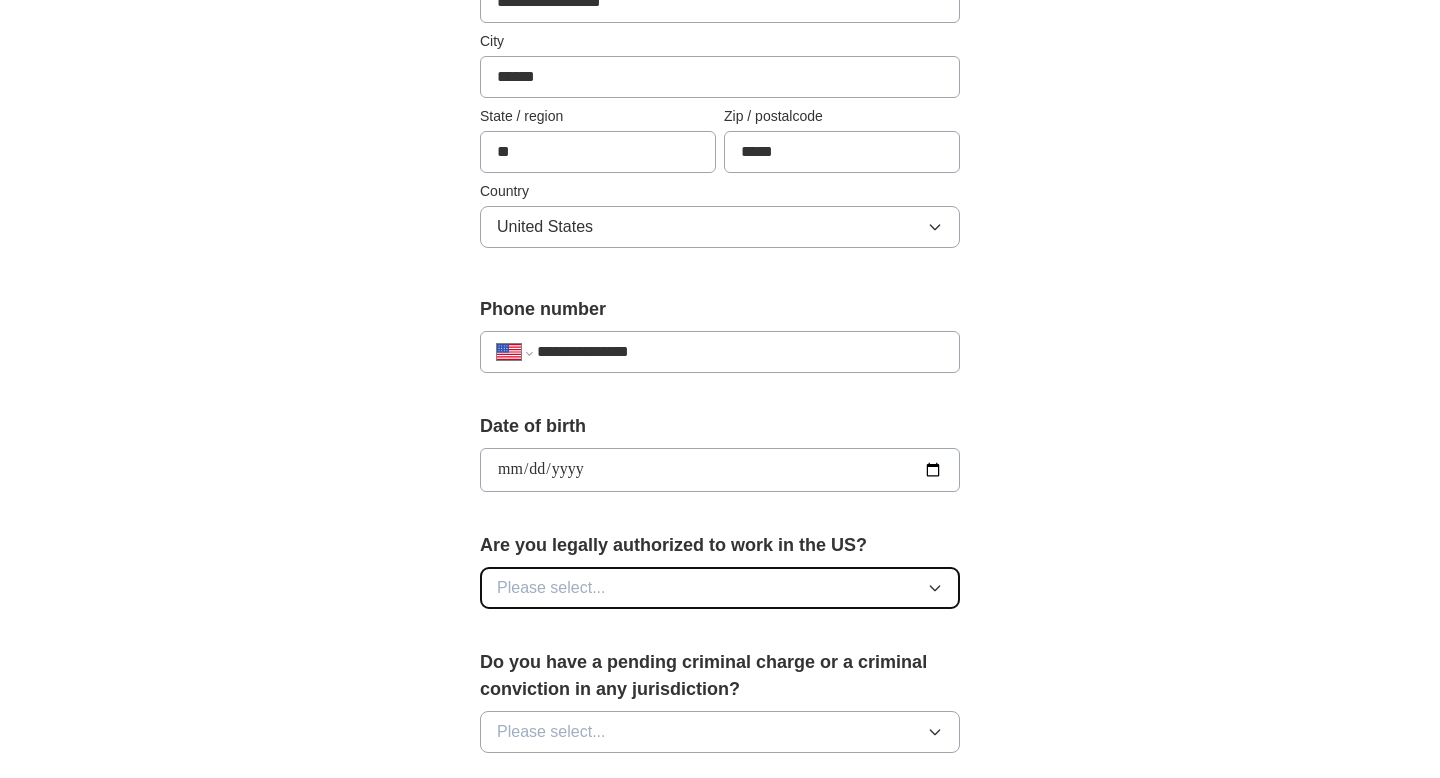 click on "Please select..." at bounding box center (551, 588) 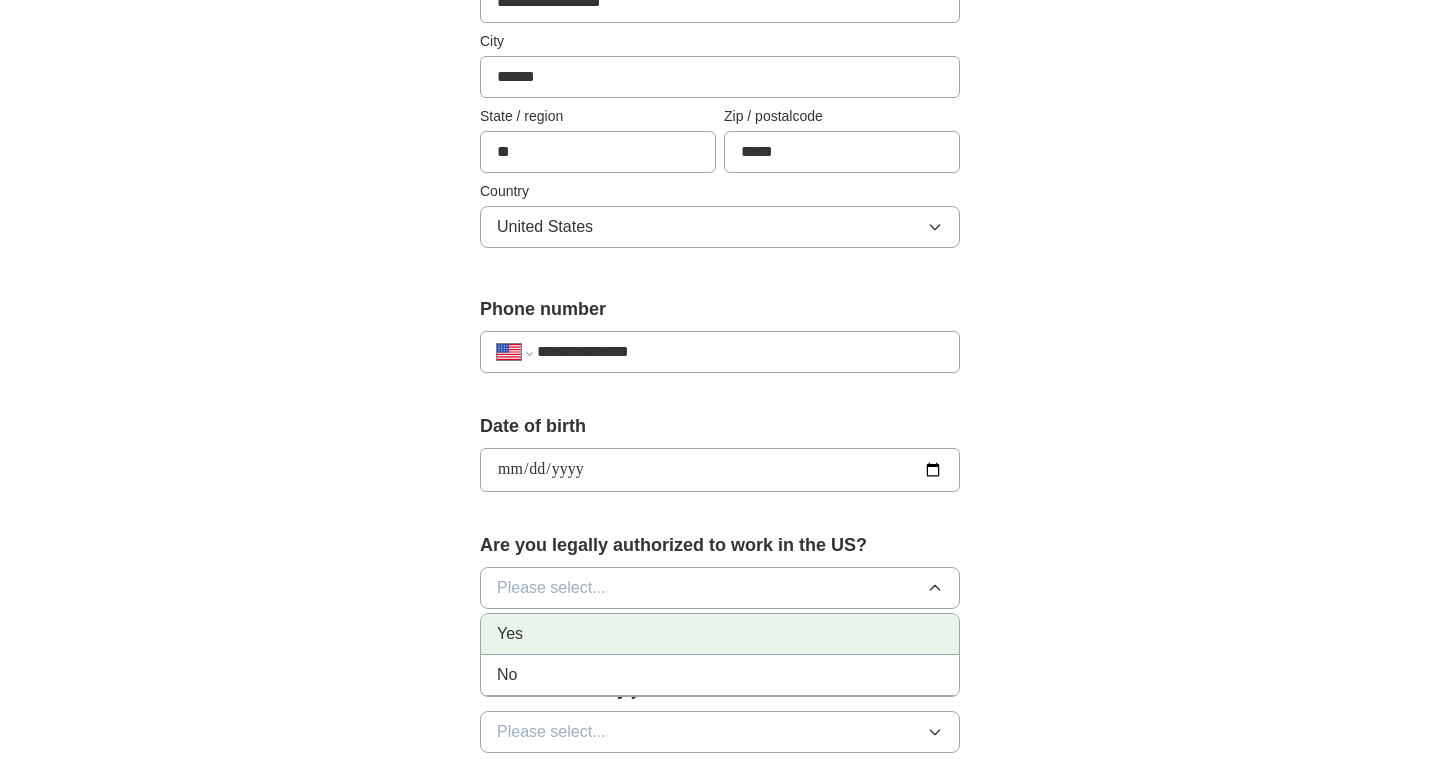 click on "Yes" at bounding box center (720, 634) 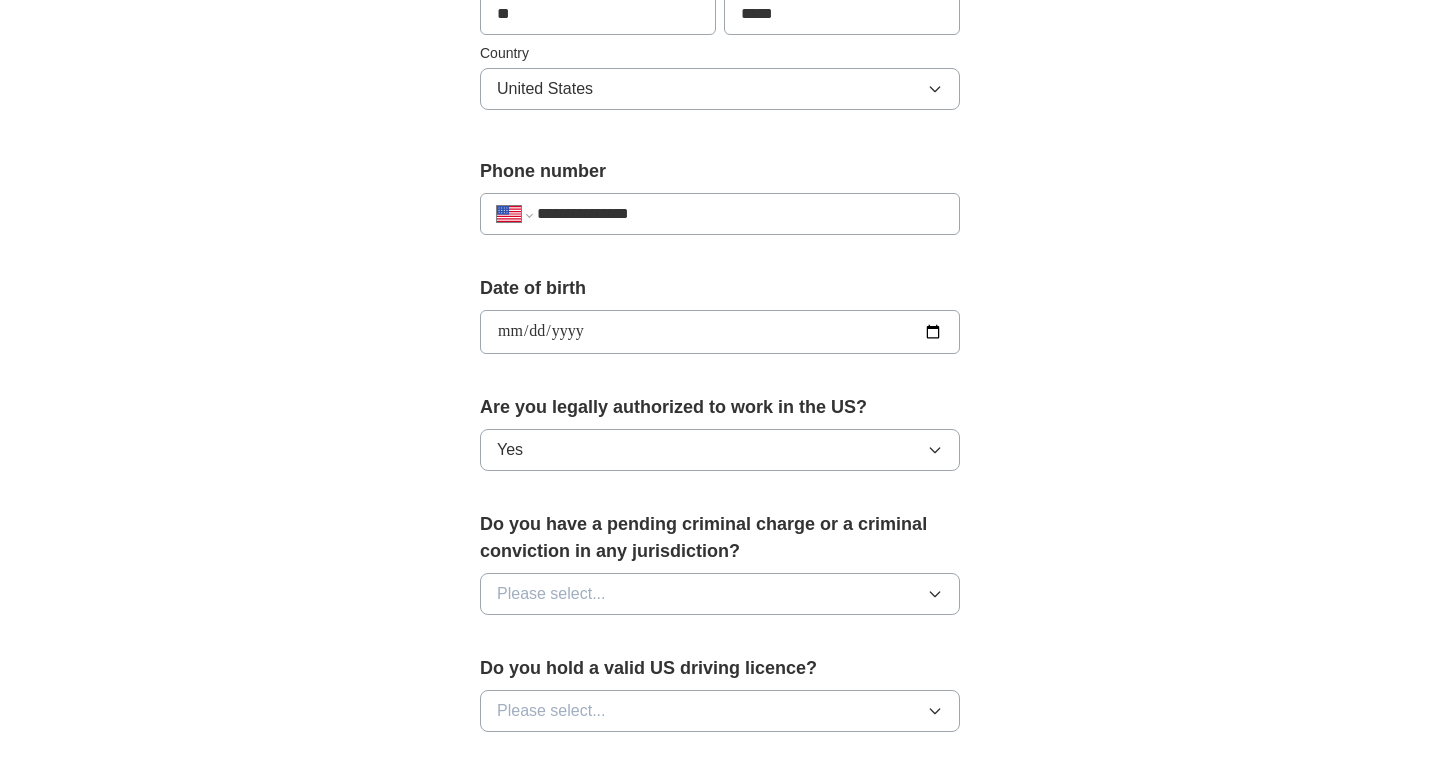 scroll, scrollTop: 680, scrollLeft: 0, axis: vertical 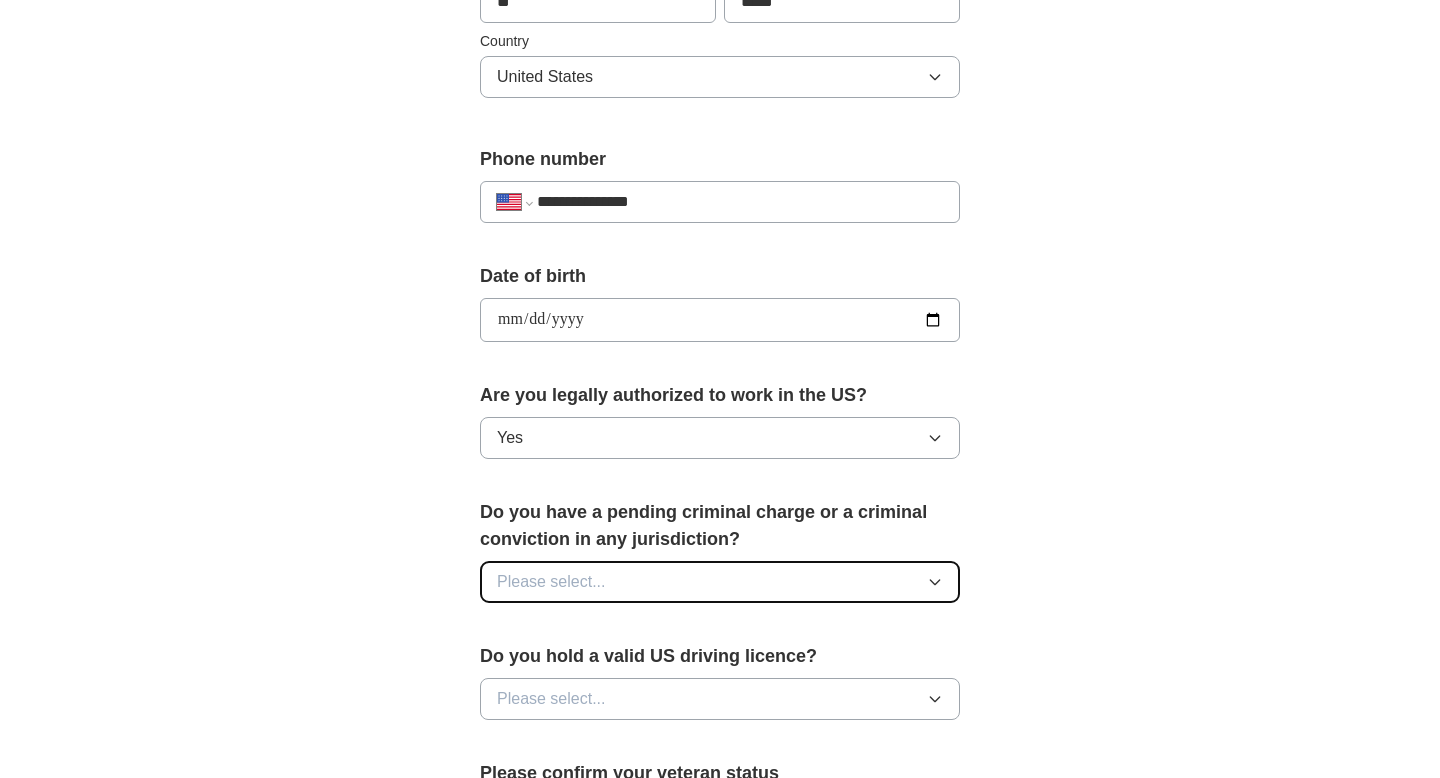 click on "Please select..." at bounding box center [720, 582] 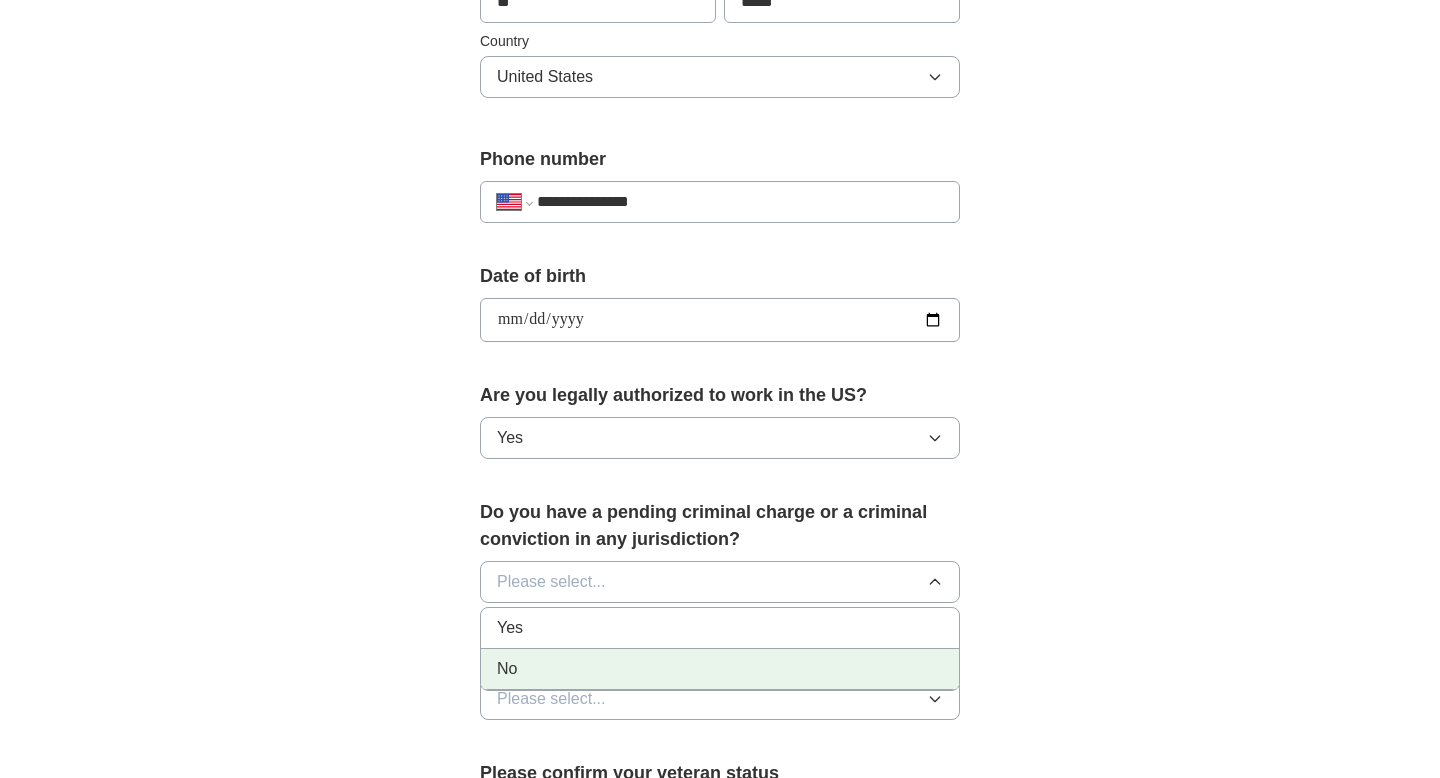 click on "No" at bounding box center [720, 669] 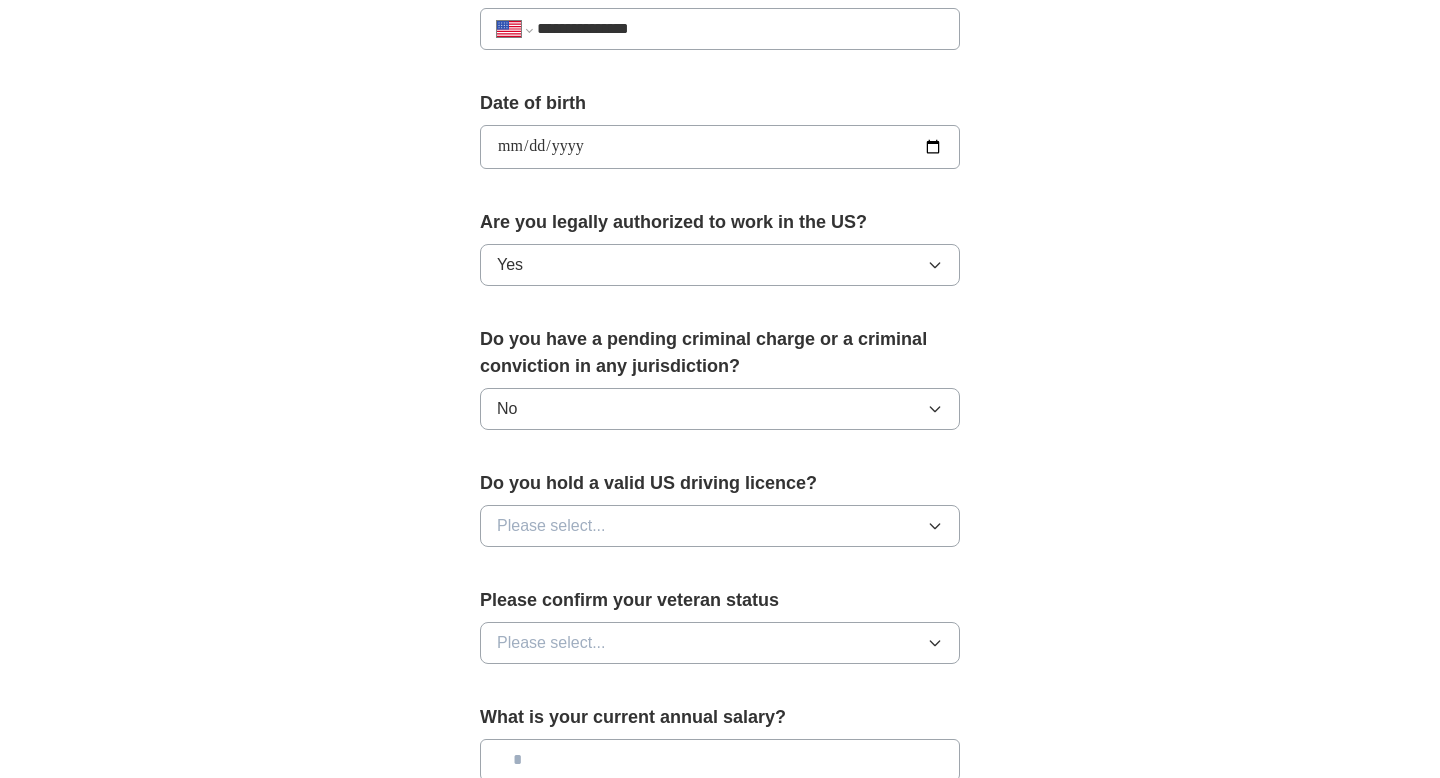 scroll, scrollTop: 863, scrollLeft: 0, axis: vertical 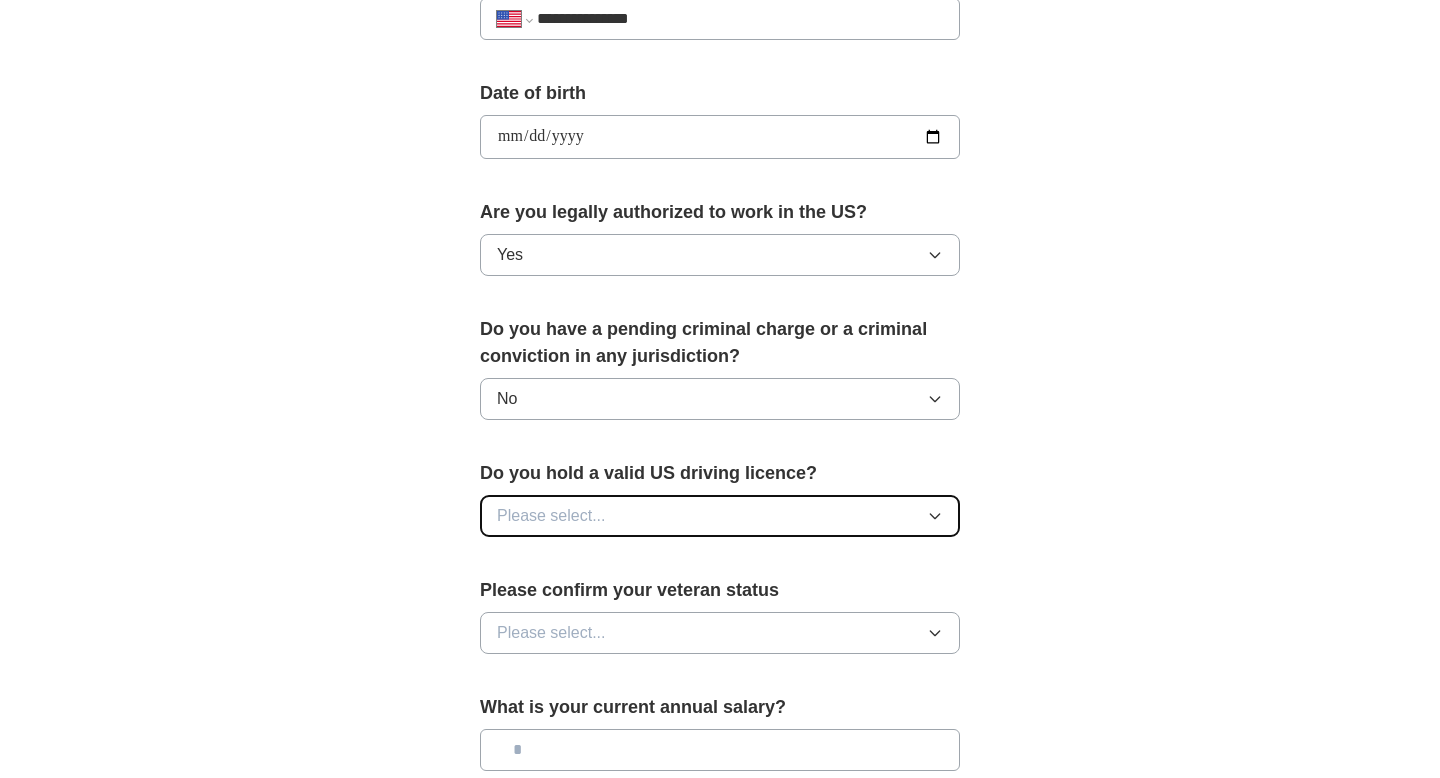 click on "Please select..." at bounding box center (720, 516) 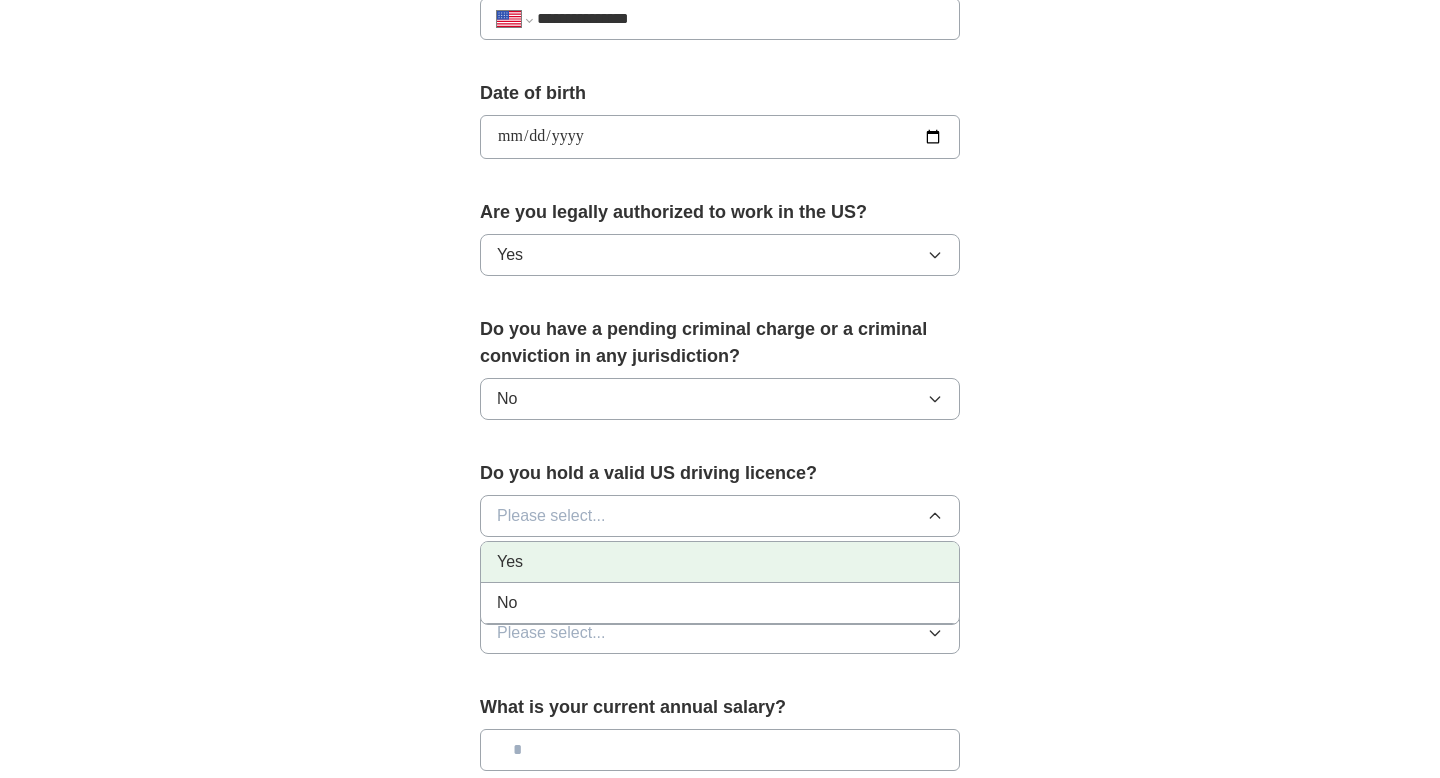 click on "Yes" at bounding box center (720, 562) 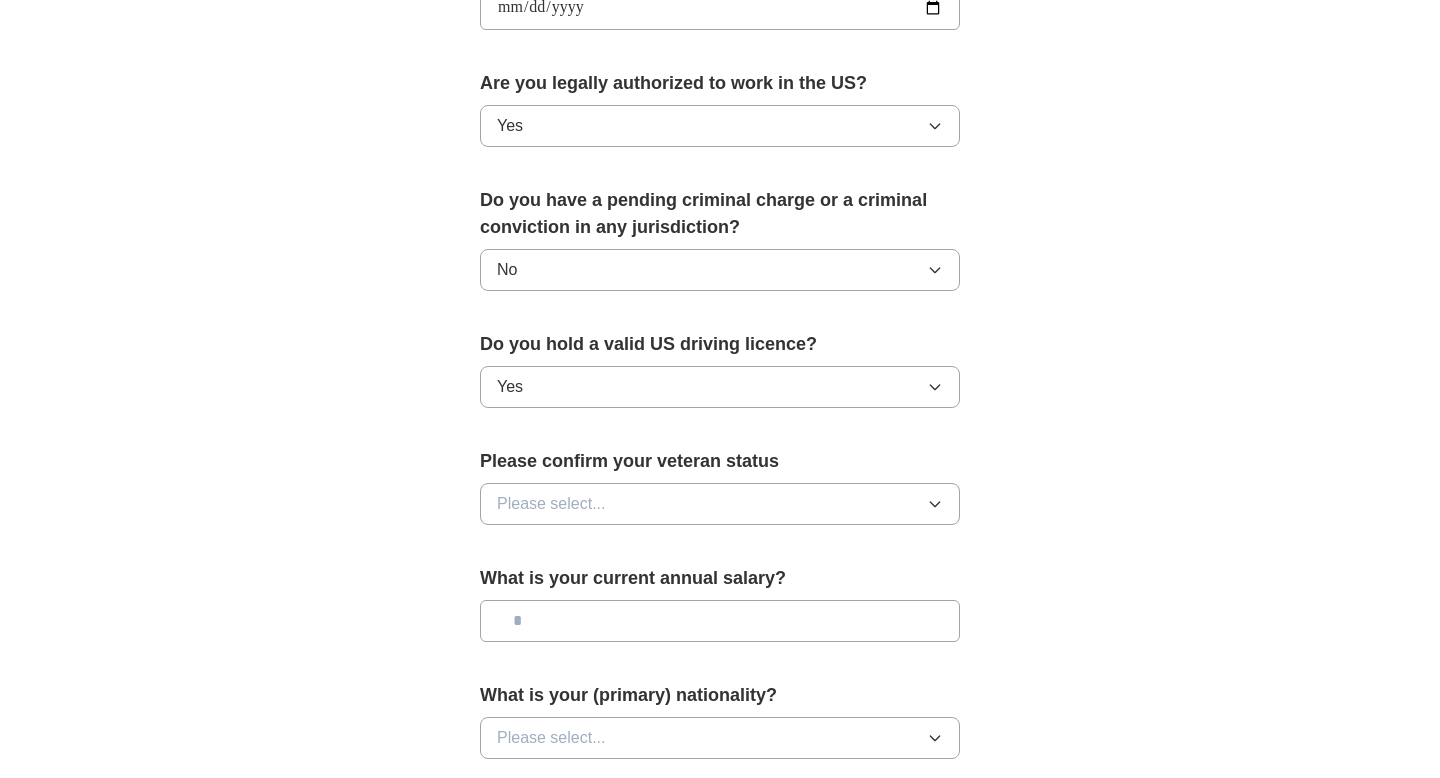 scroll, scrollTop: 1002, scrollLeft: 0, axis: vertical 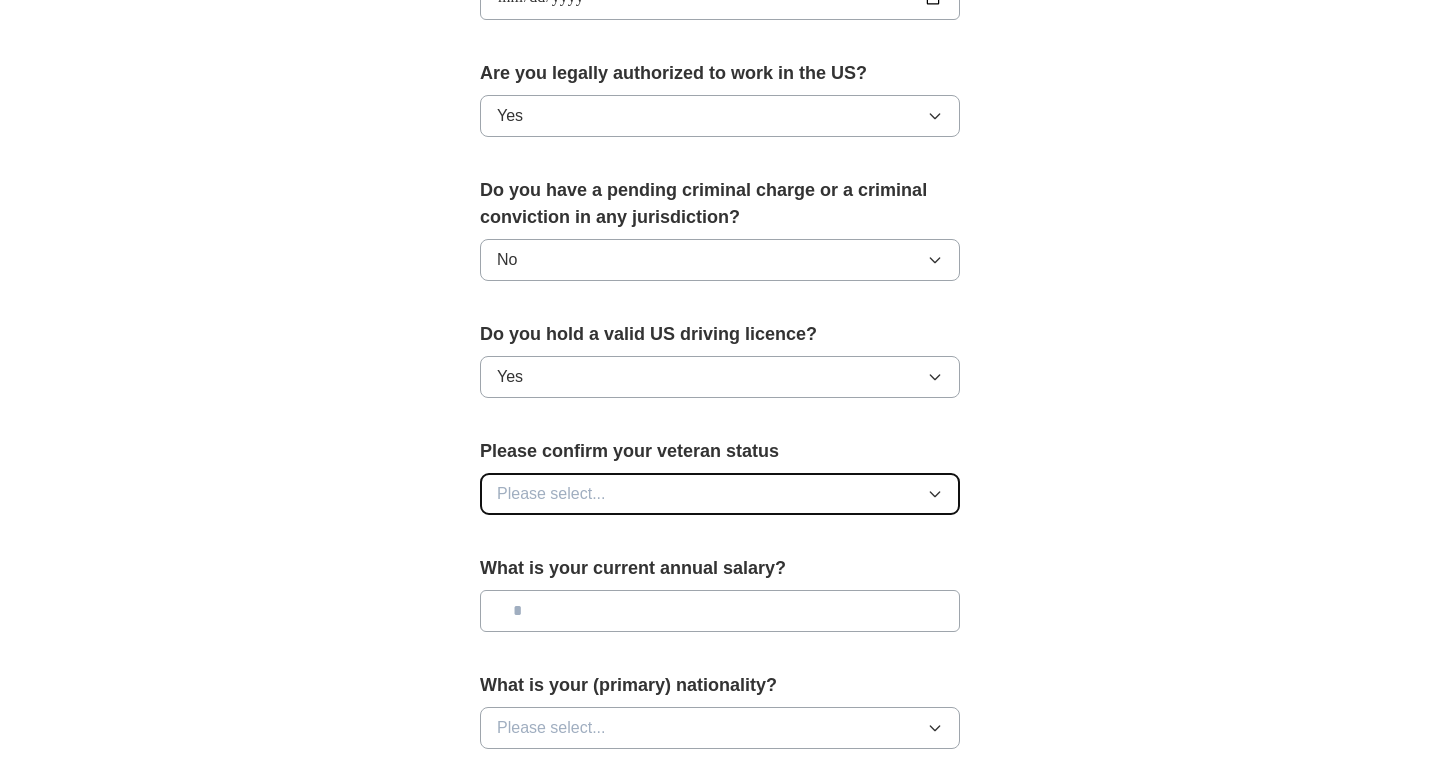 click on "Please select..." at bounding box center [720, 494] 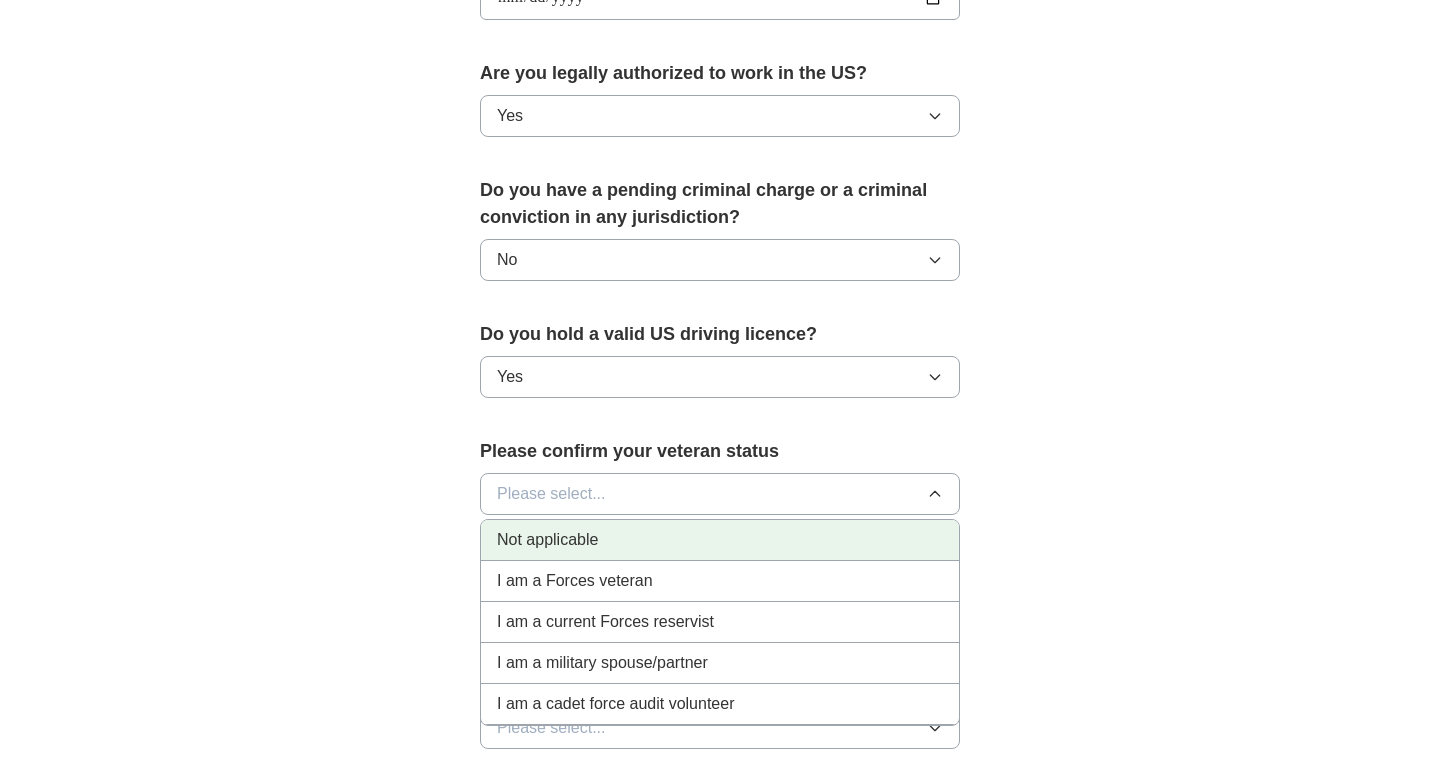 click on "Not applicable" at bounding box center (720, 540) 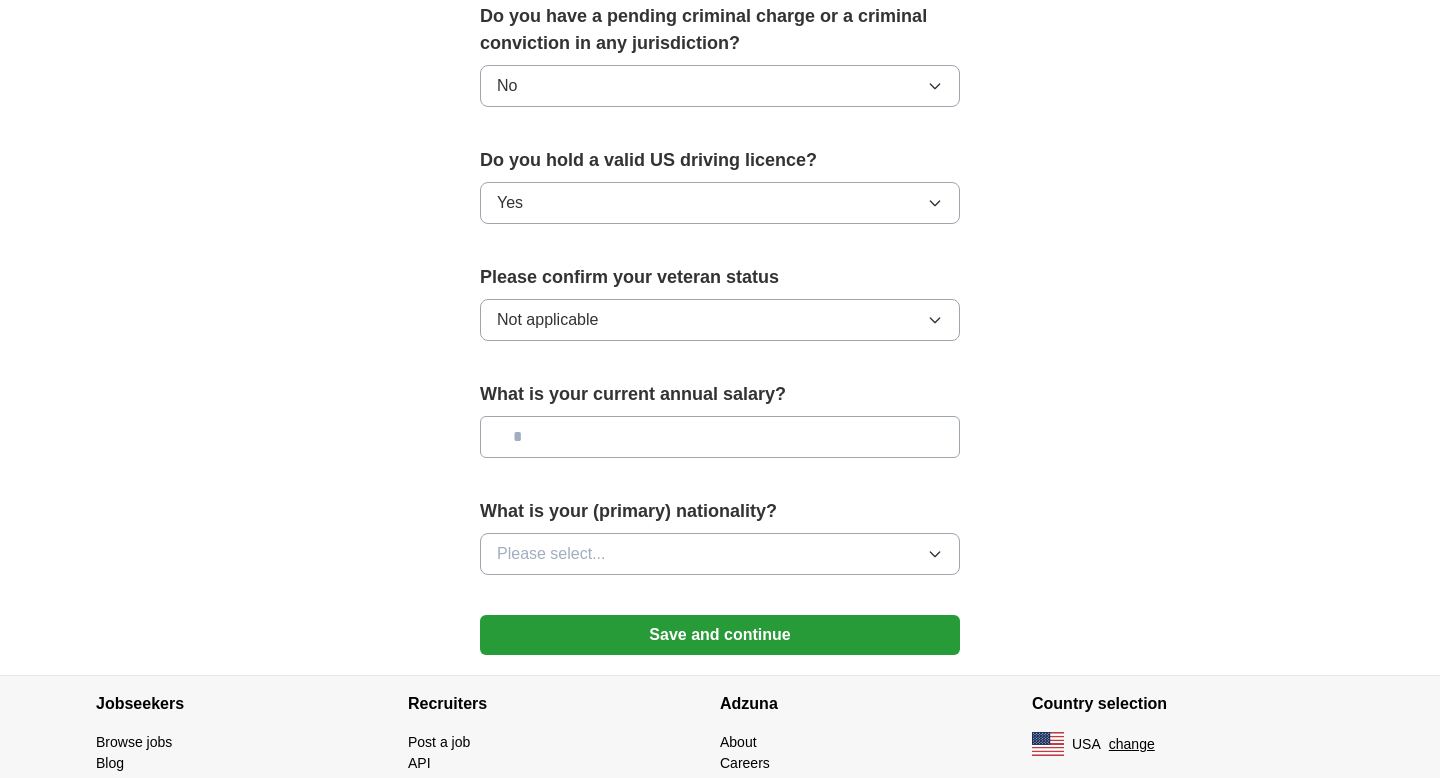 scroll, scrollTop: 1207, scrollLeft: 0, axis: vertical 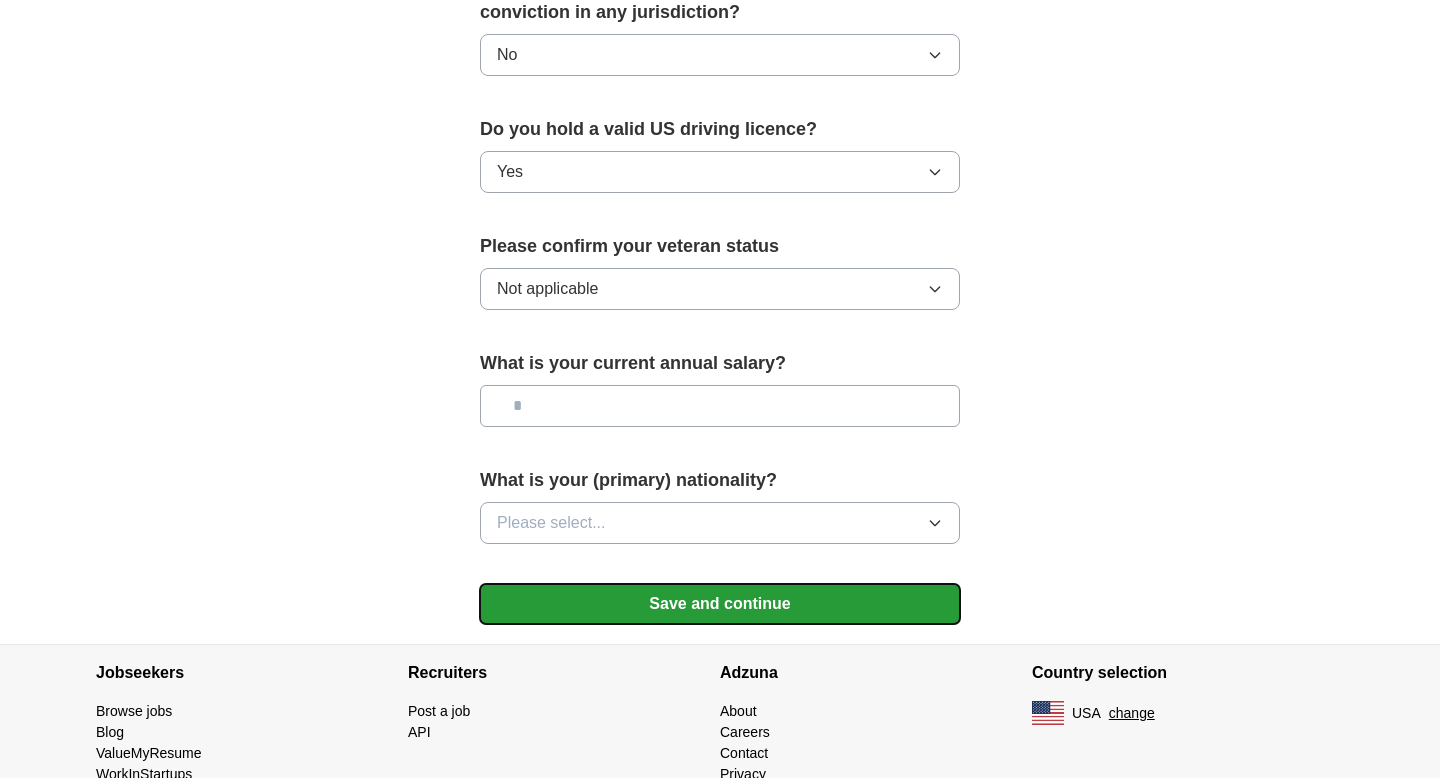 click on "Save and continue" at bounding box center [720, 604] 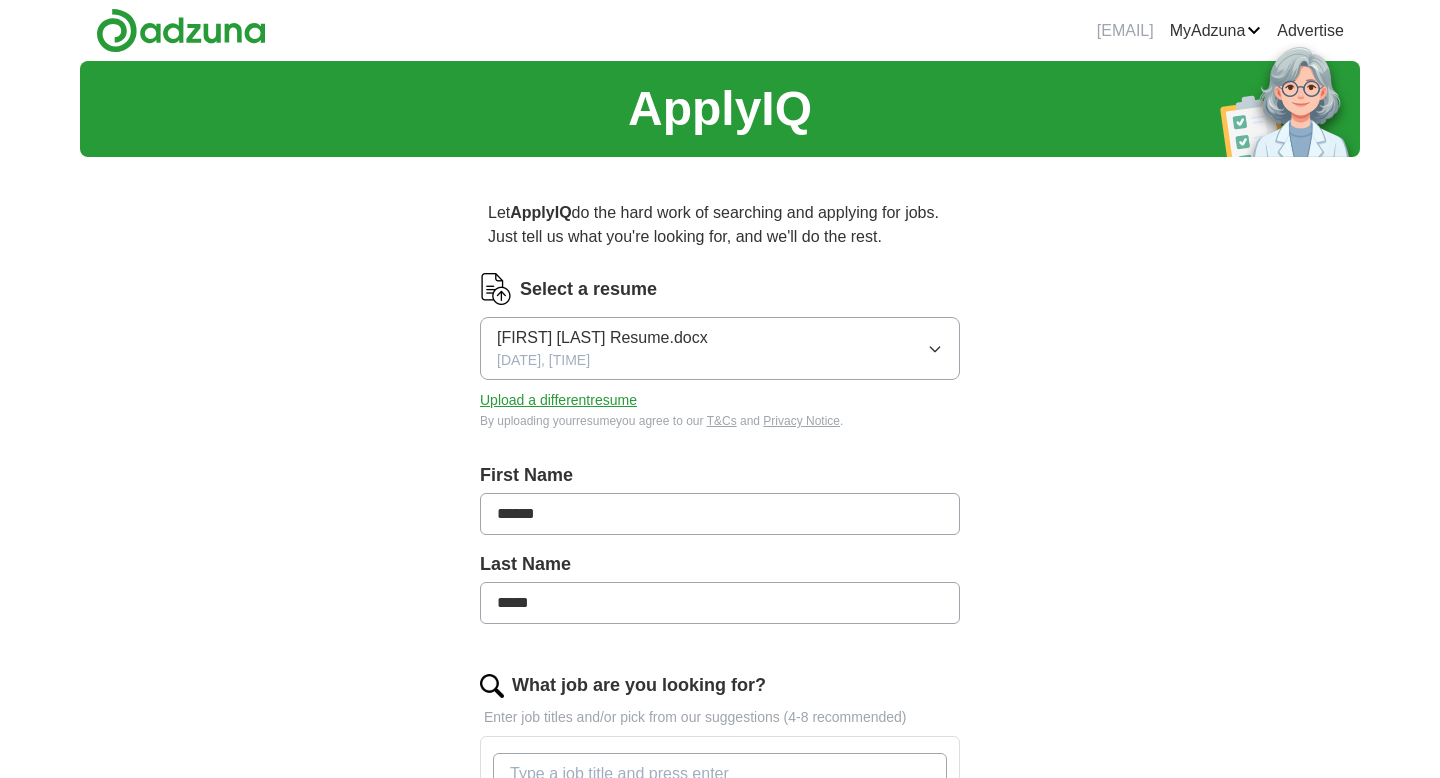 scroll, scrollTop: 0, scrollLeft: 0, axis: both 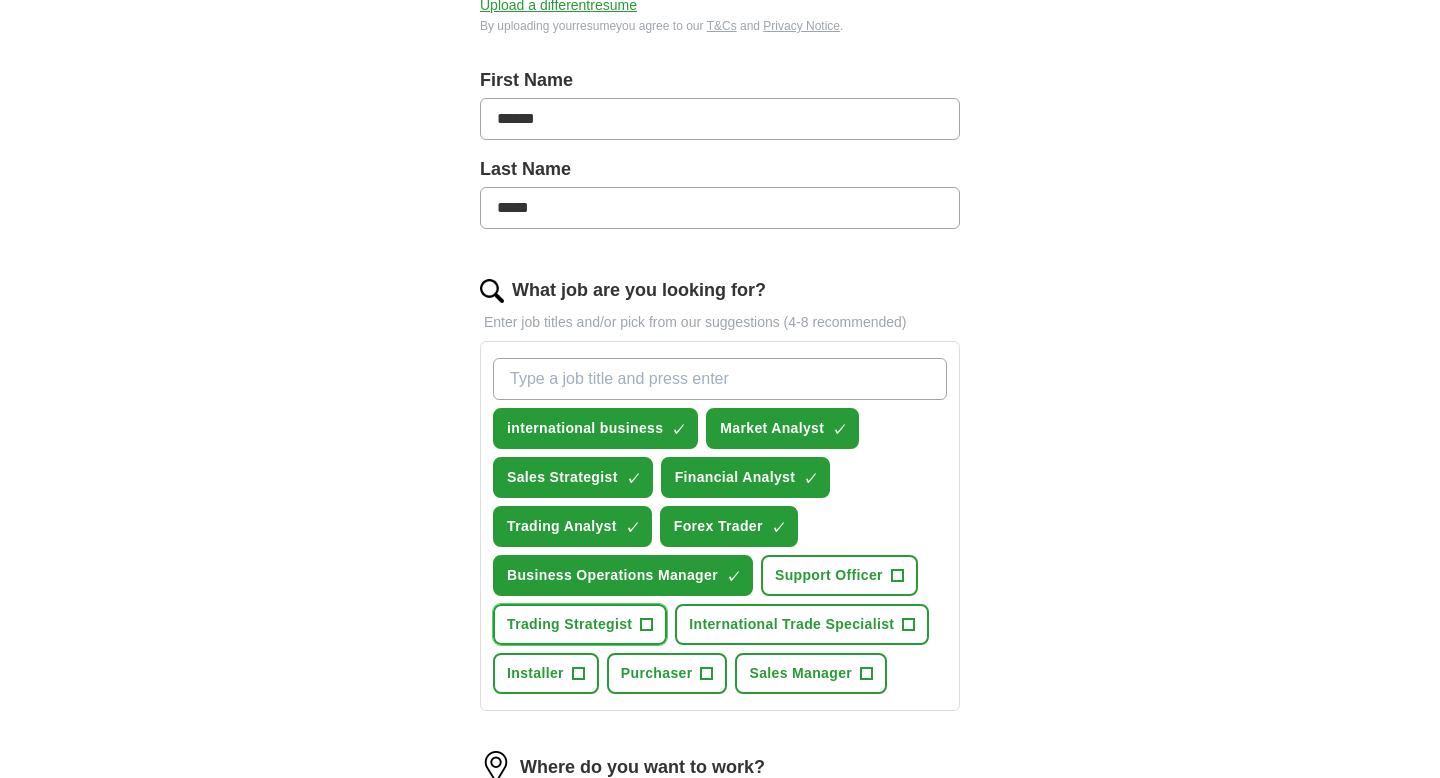 click on "+" at bounding box center (647, 625) 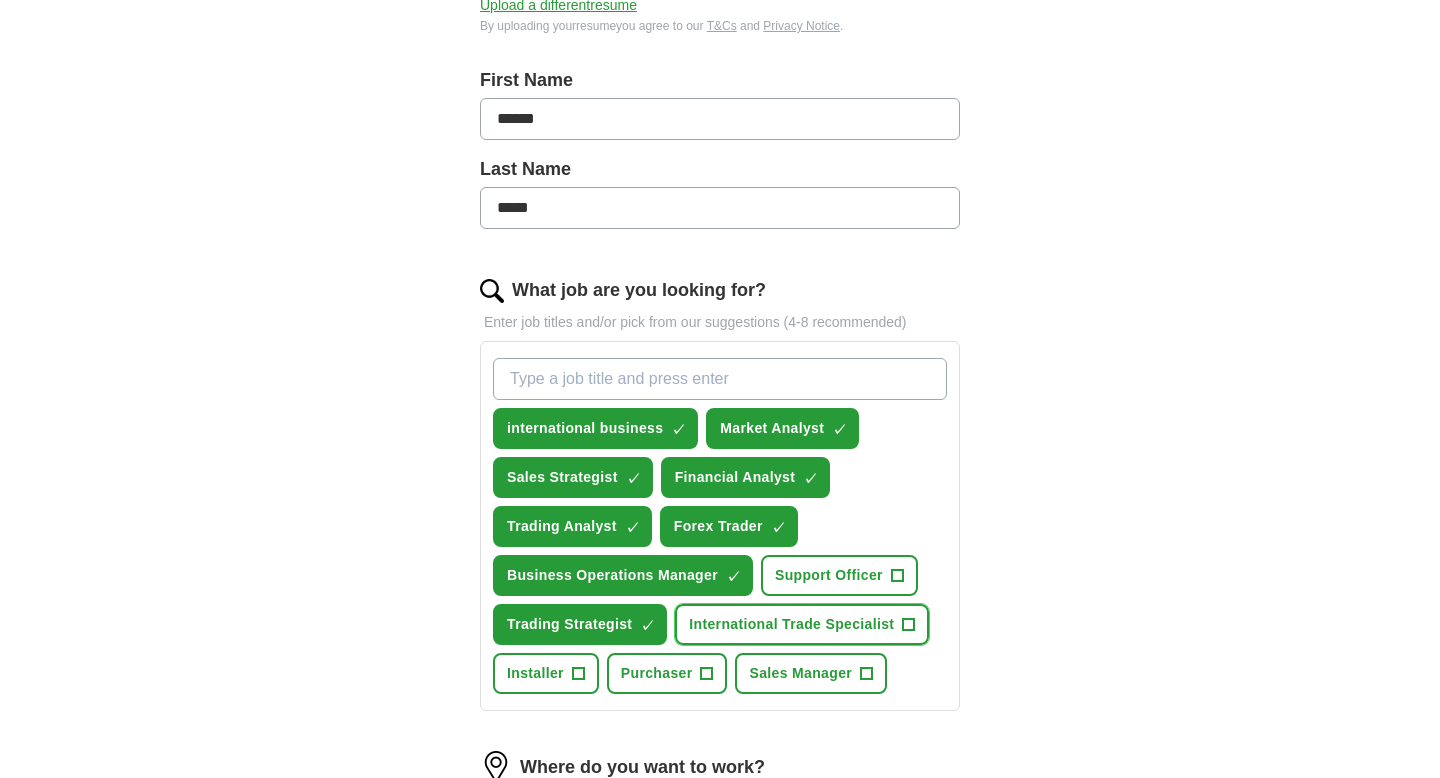 click on "International Trade Specialist" at bounding box center (791, 624) 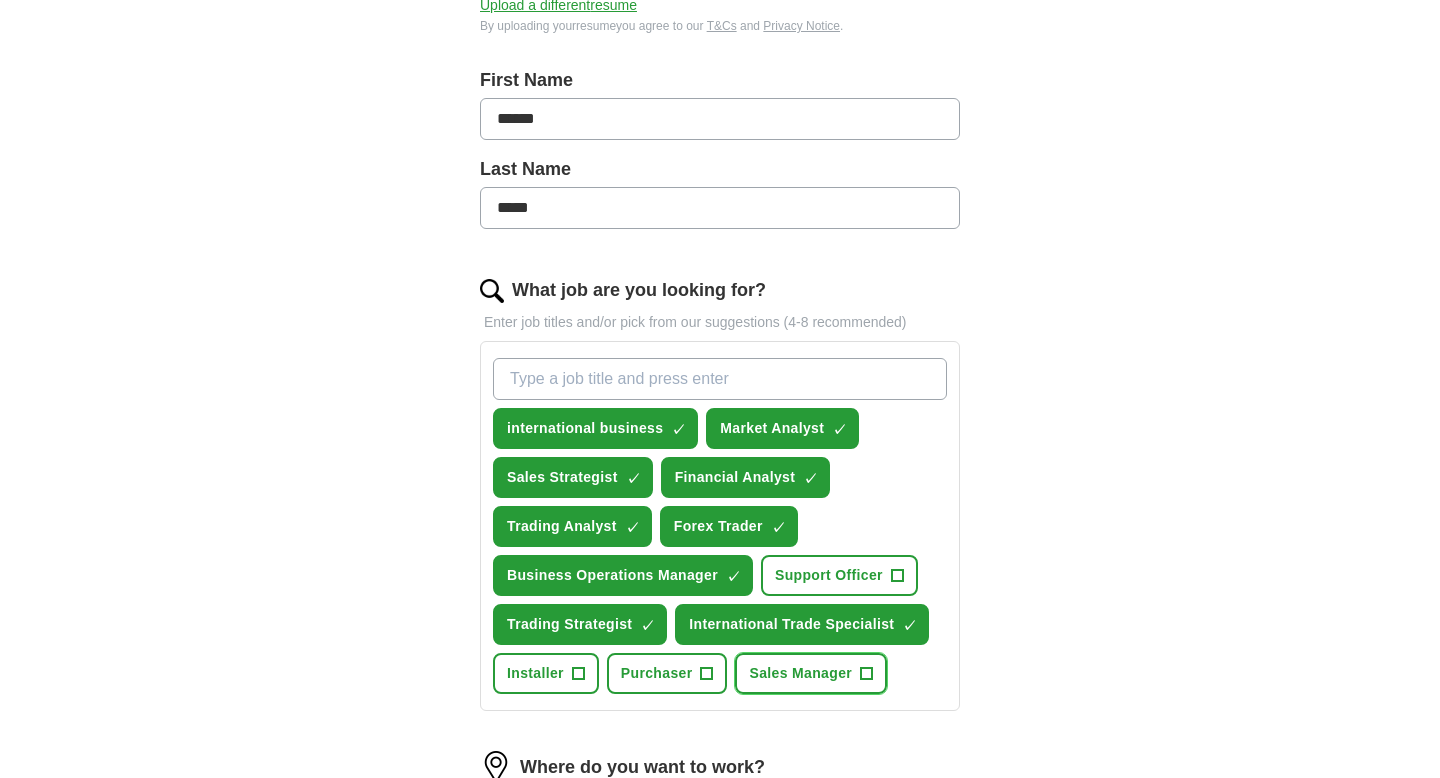 click on "Sales Manager" at bounding box center [800, 673] 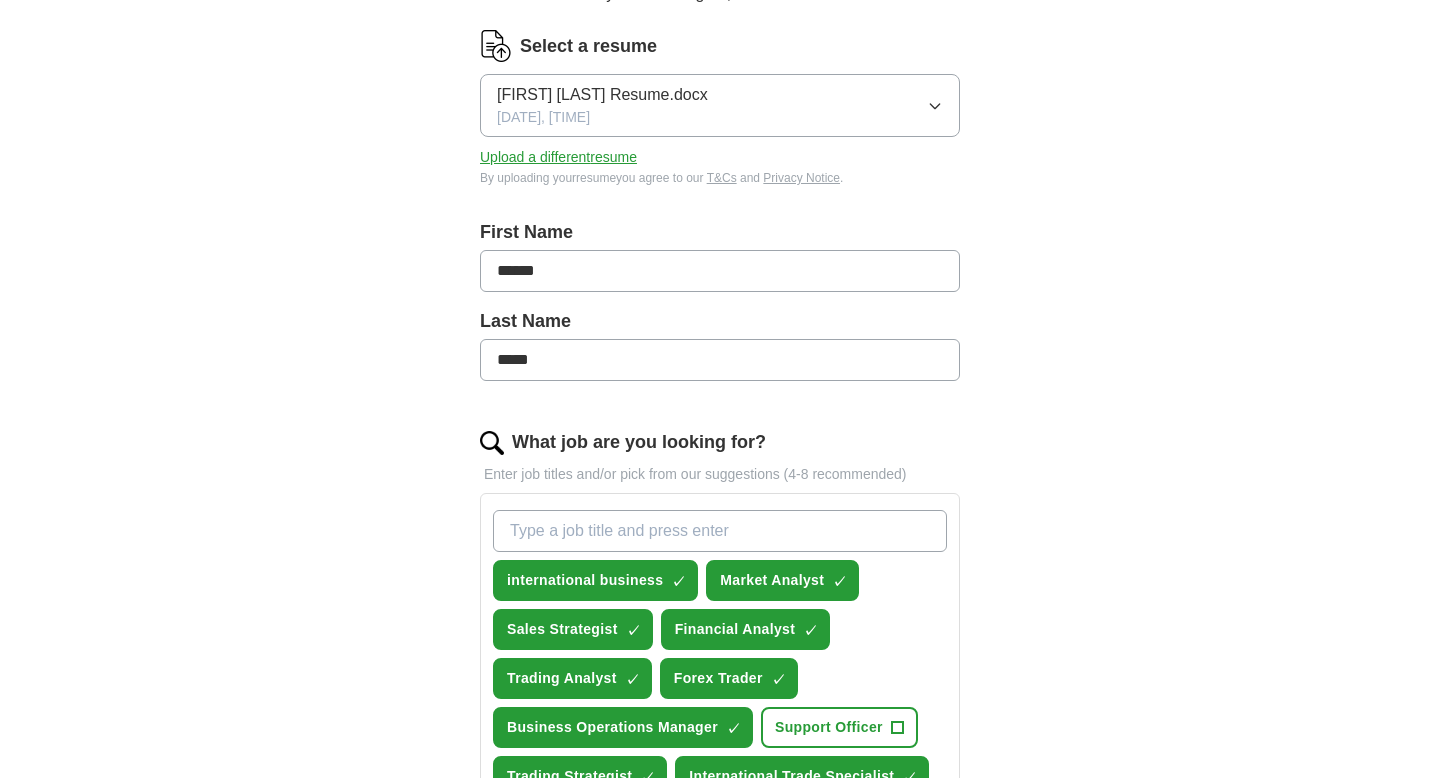 scroll, scrollTop: 153, scrollLeft: 0, axis: vertical 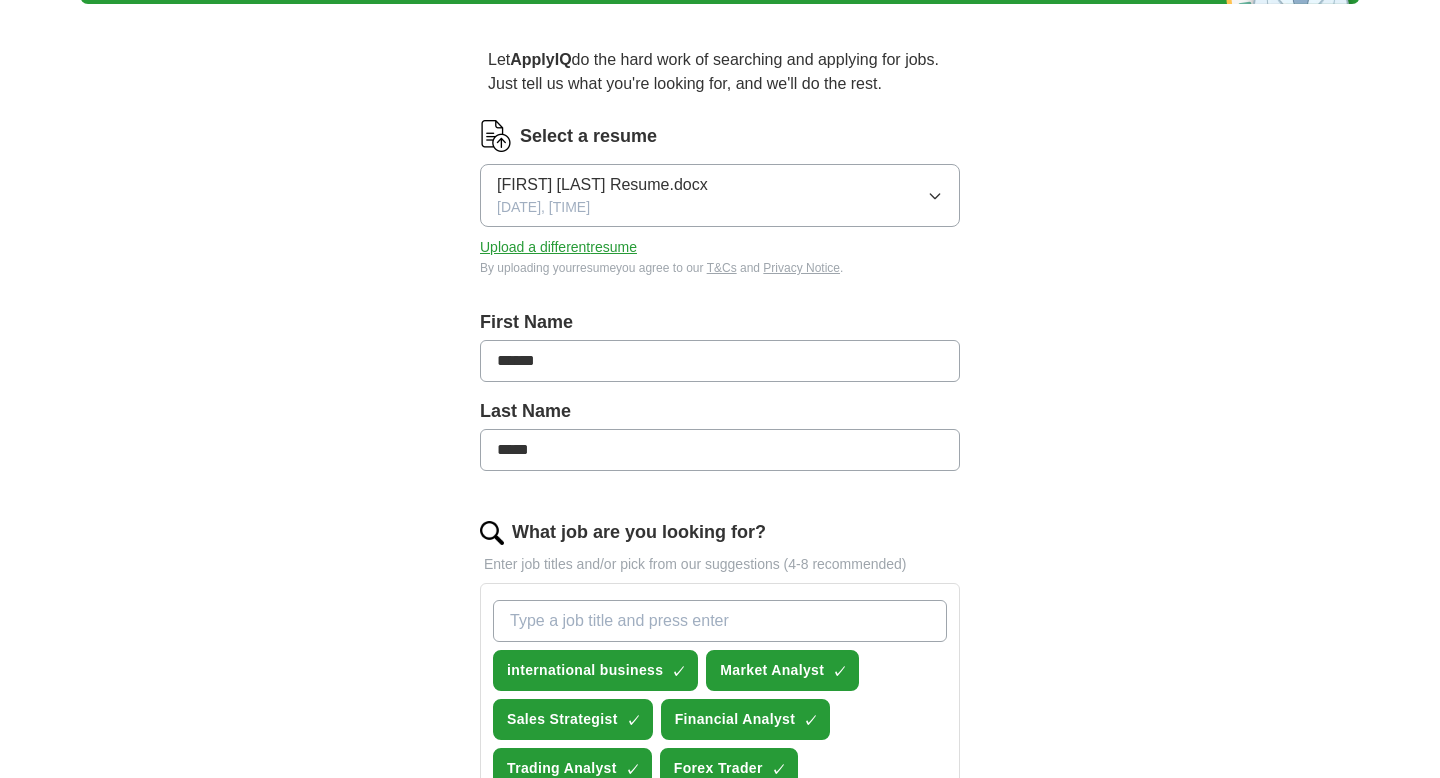 click on "Last Name" at bounding box center (720, 411) 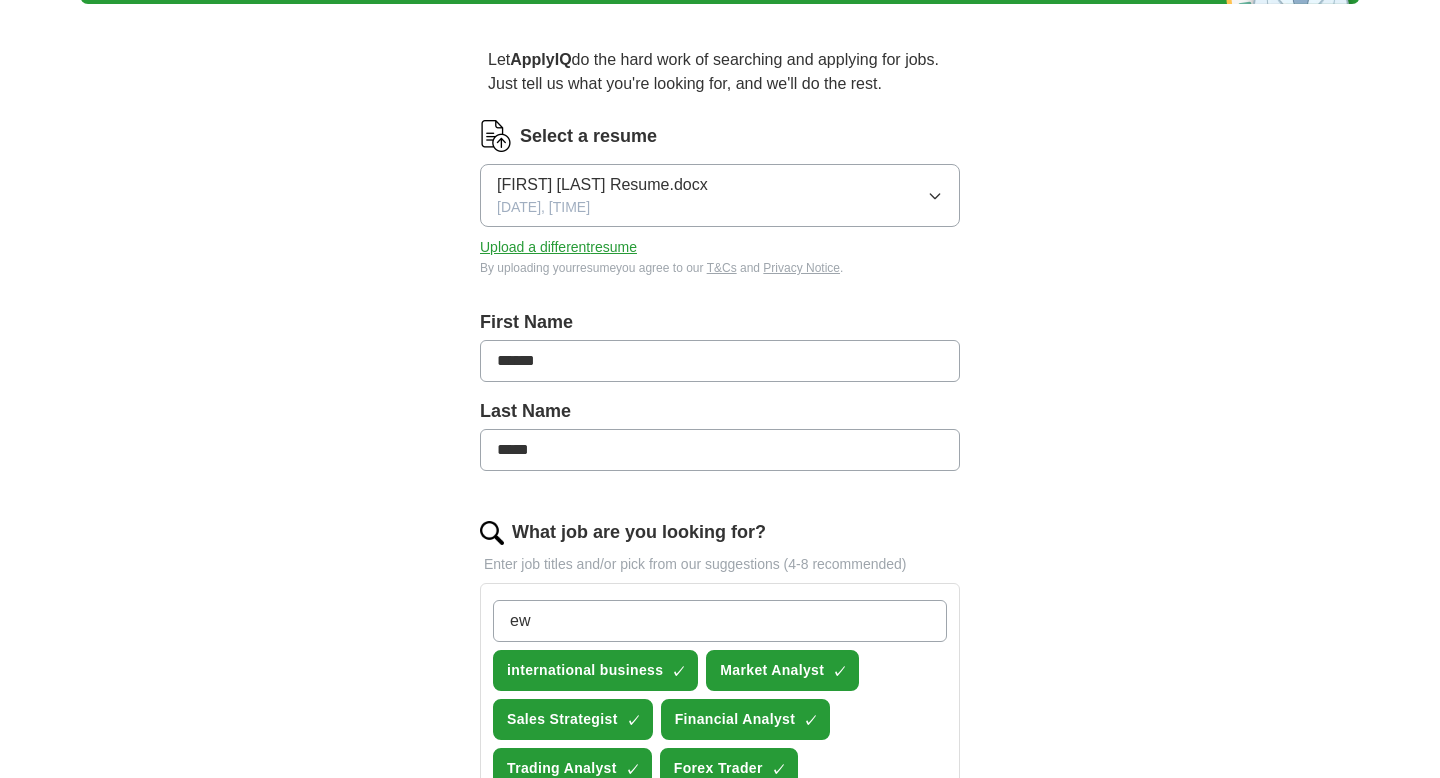 type on "e" 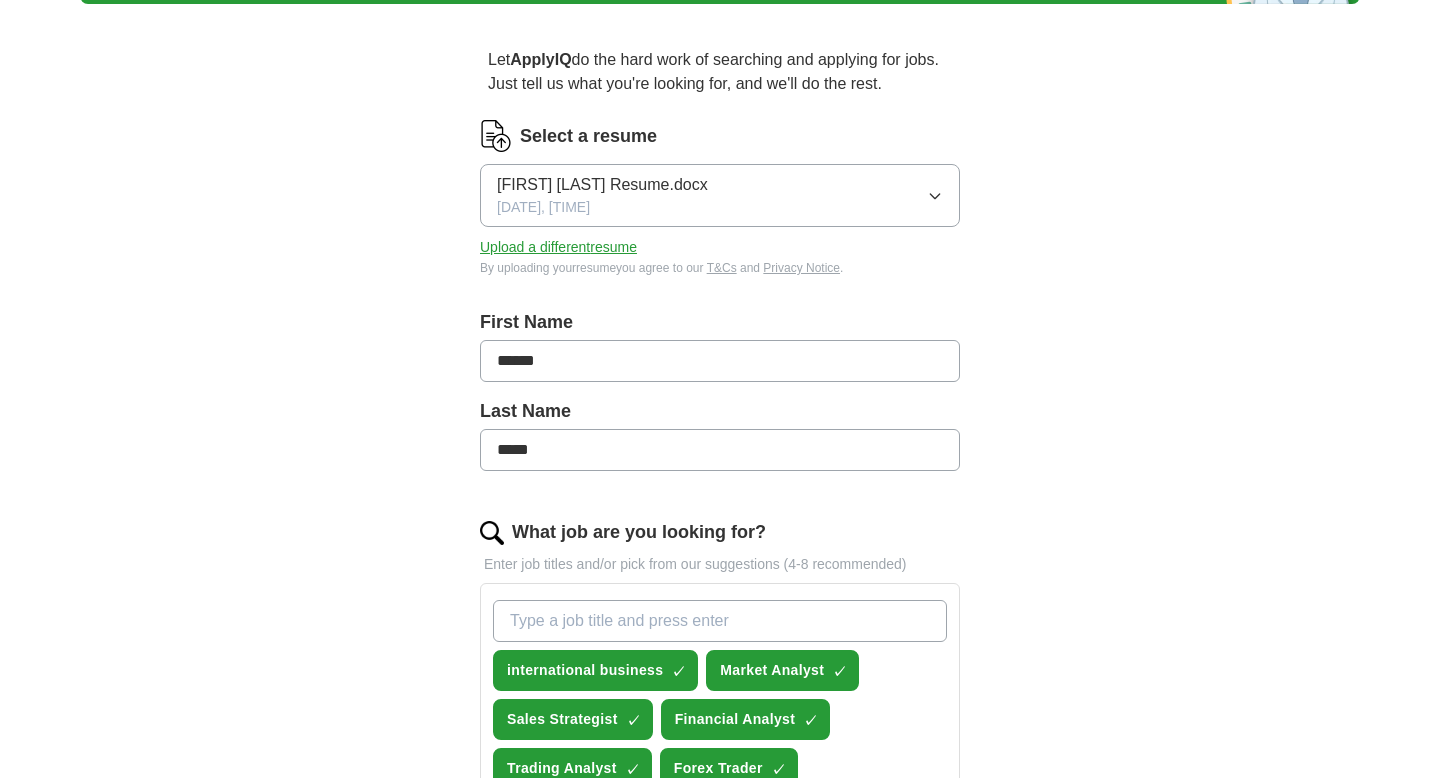 type on "e" 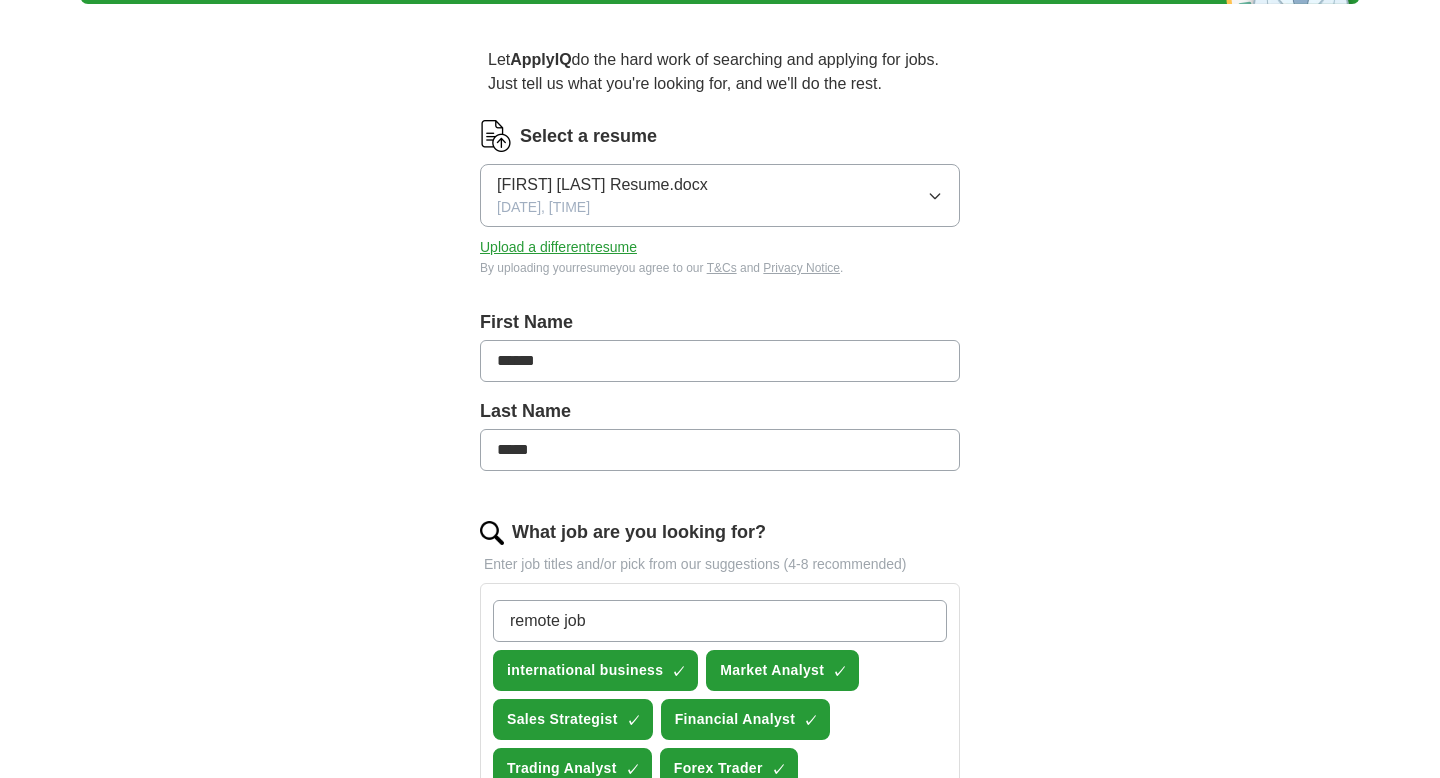type on "remote jobs" 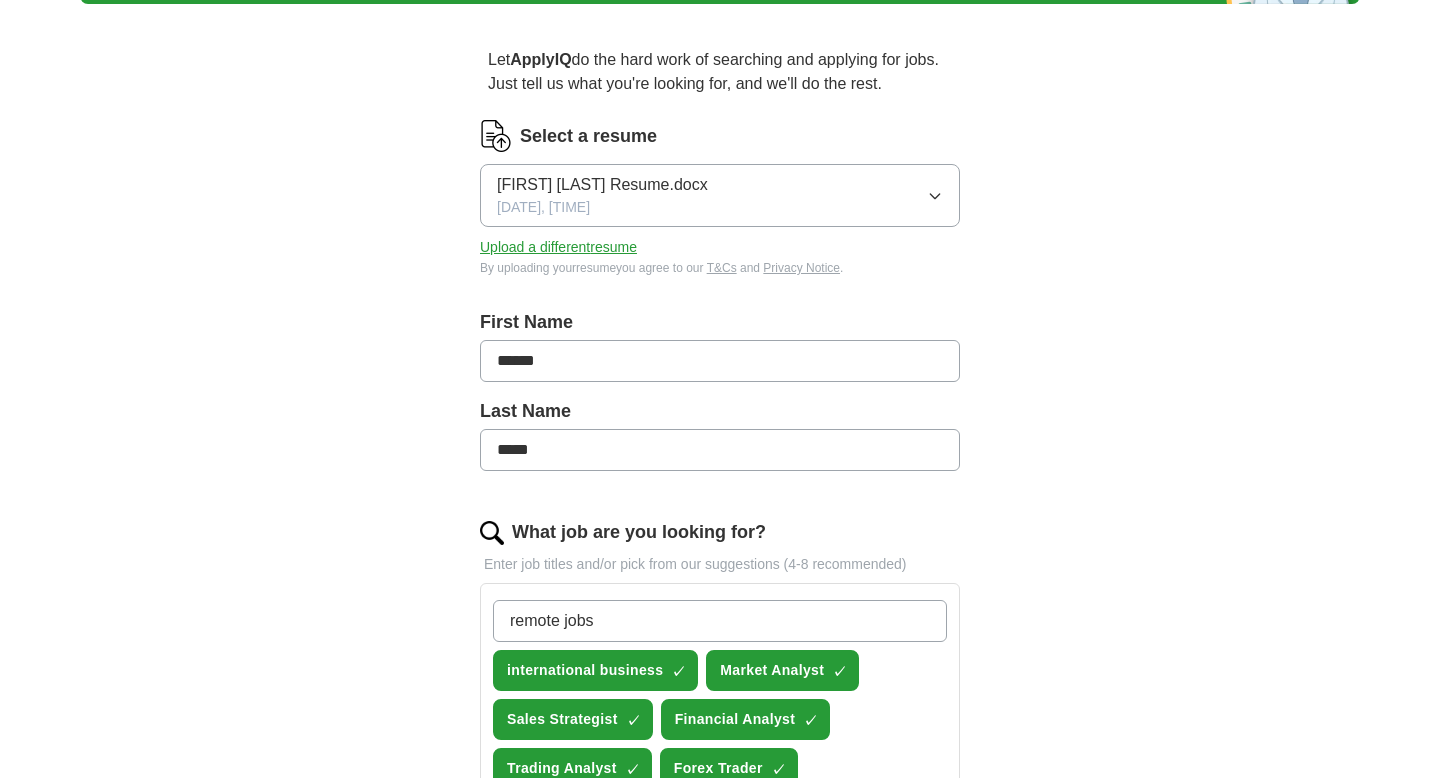 type 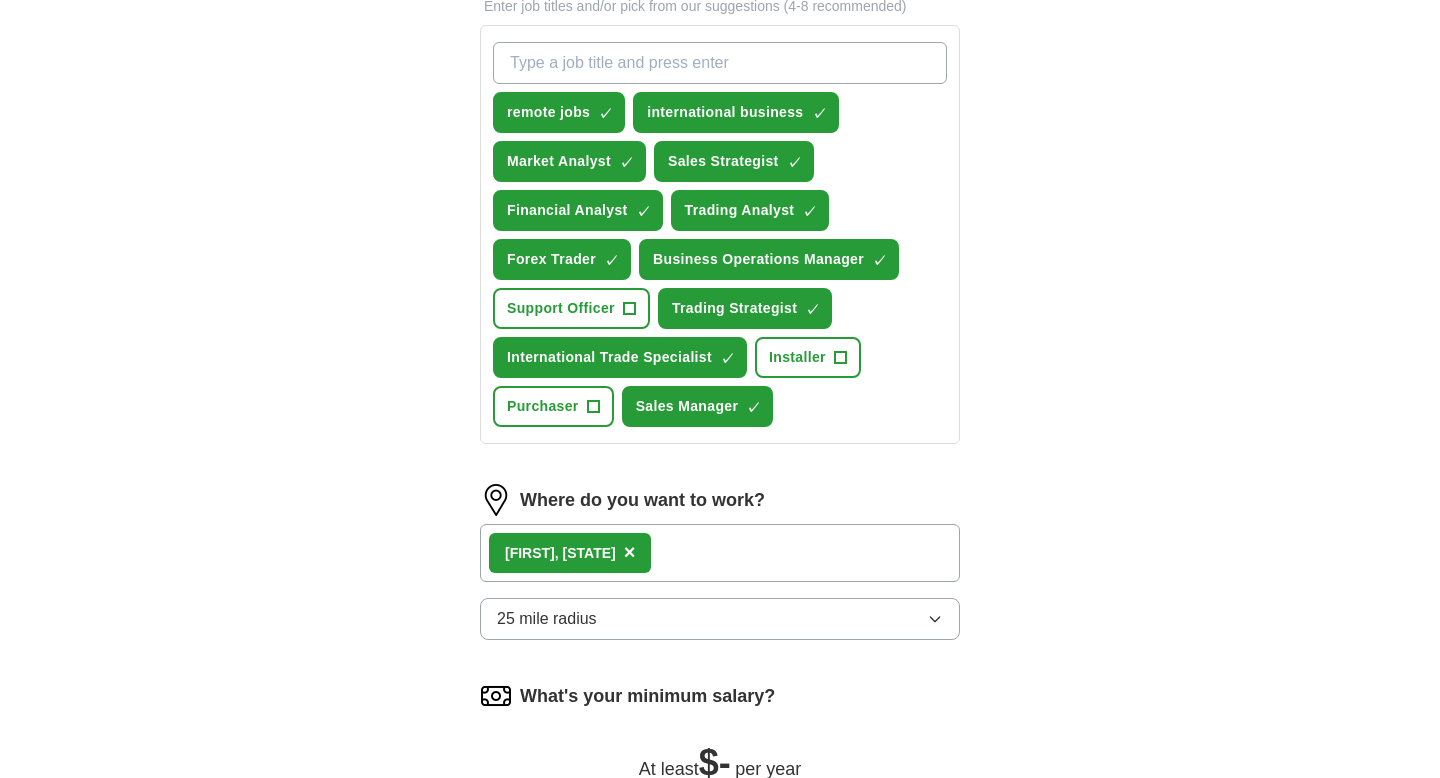 scroll, scrollTop: 713, scrollLeft: 0, axis: vertical 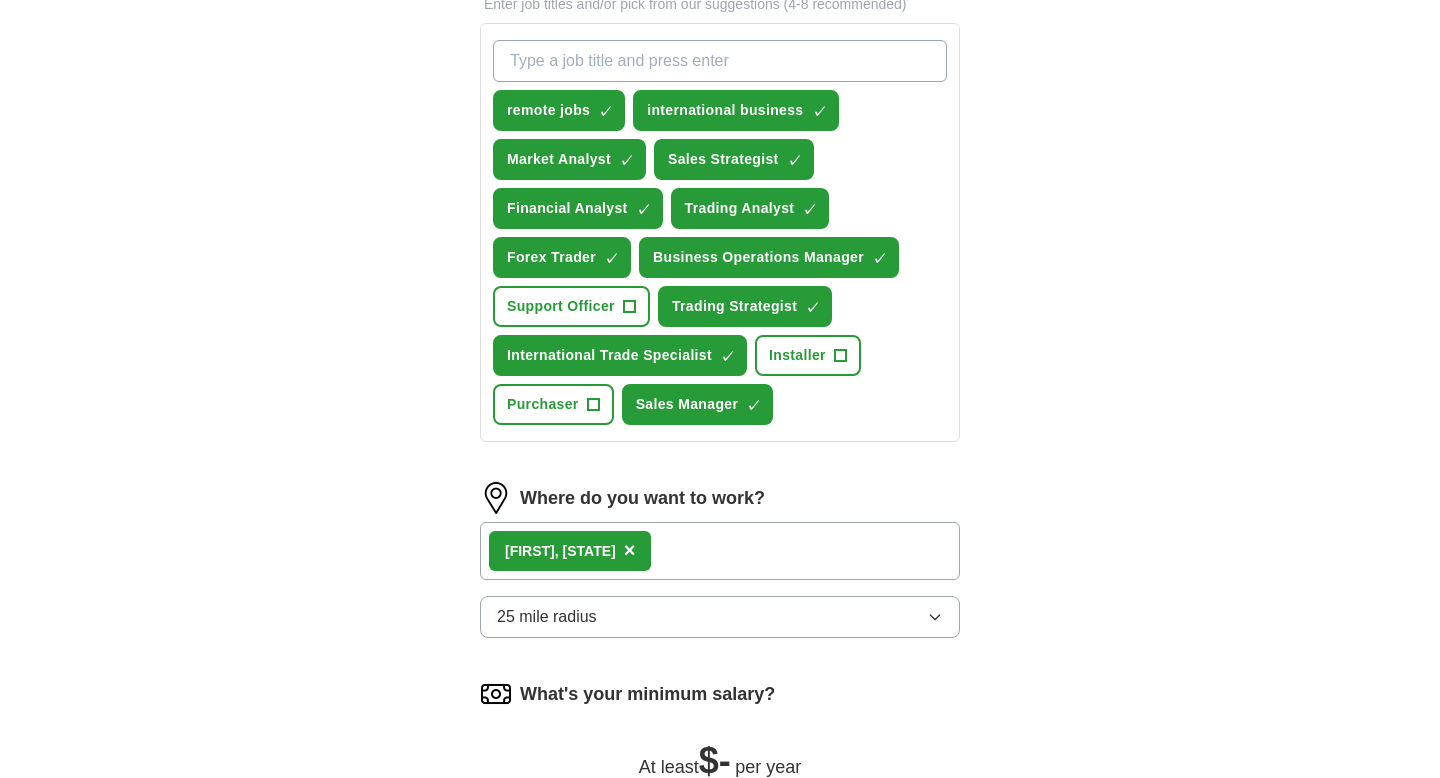 click at bounding box center [496, 498] 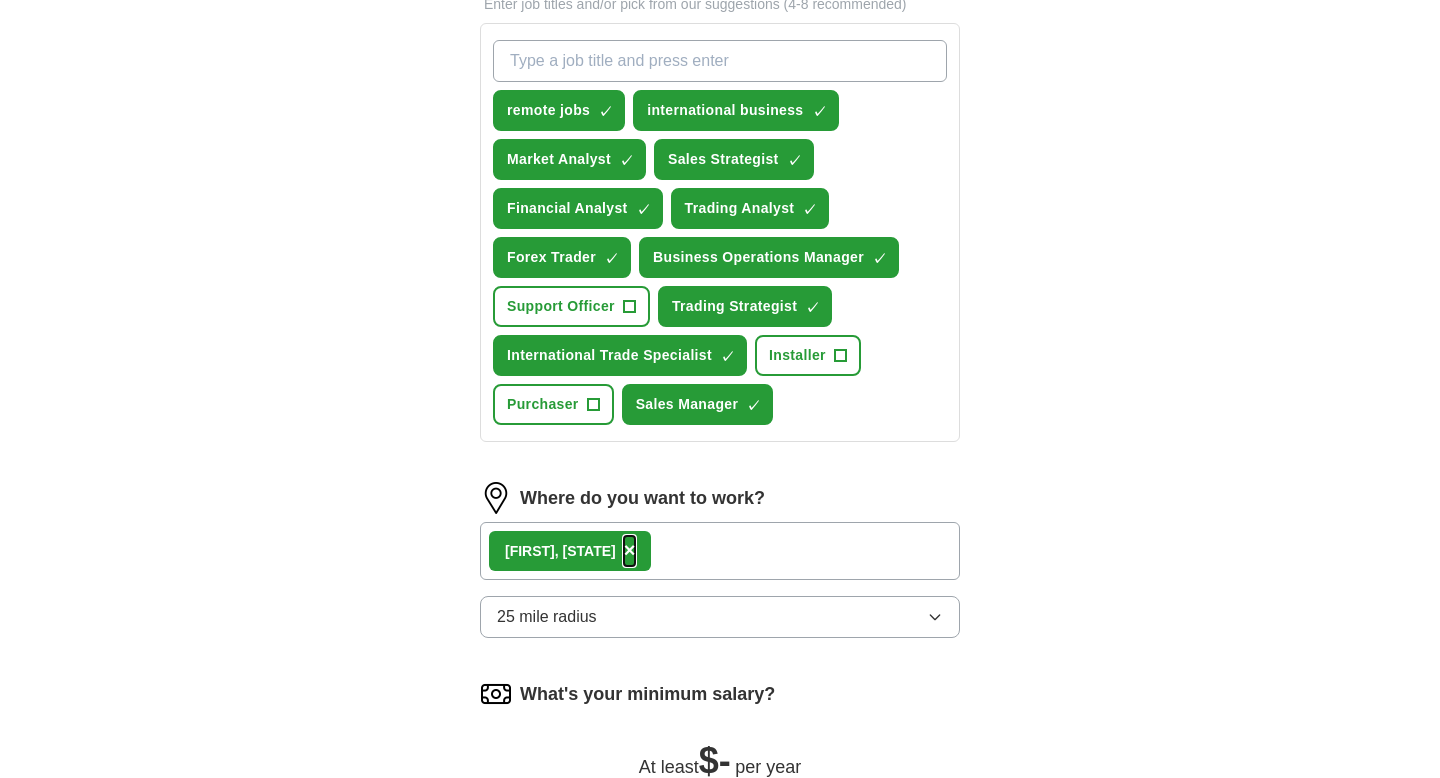 click on "×" at bounding box center (630, 550) 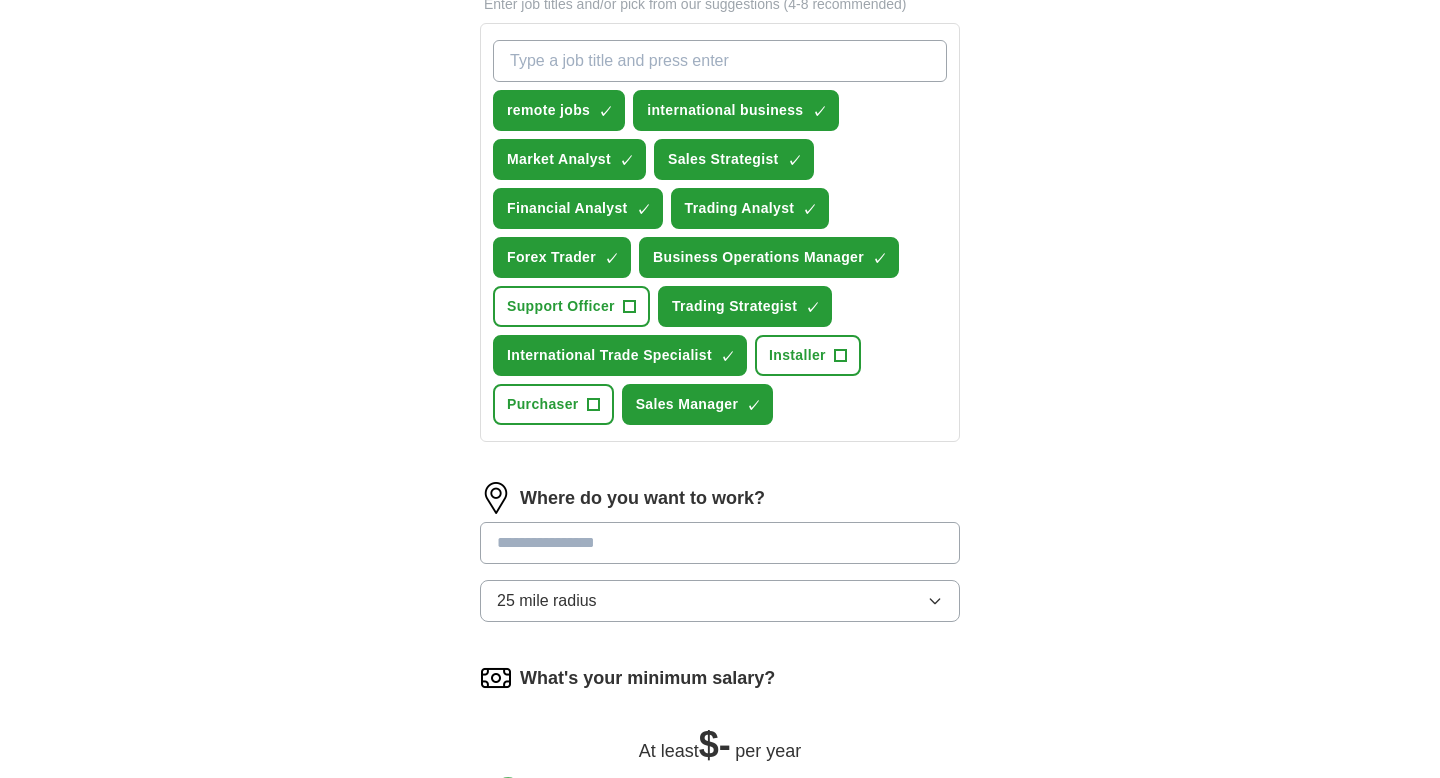 click at bounding box center (720, 543) 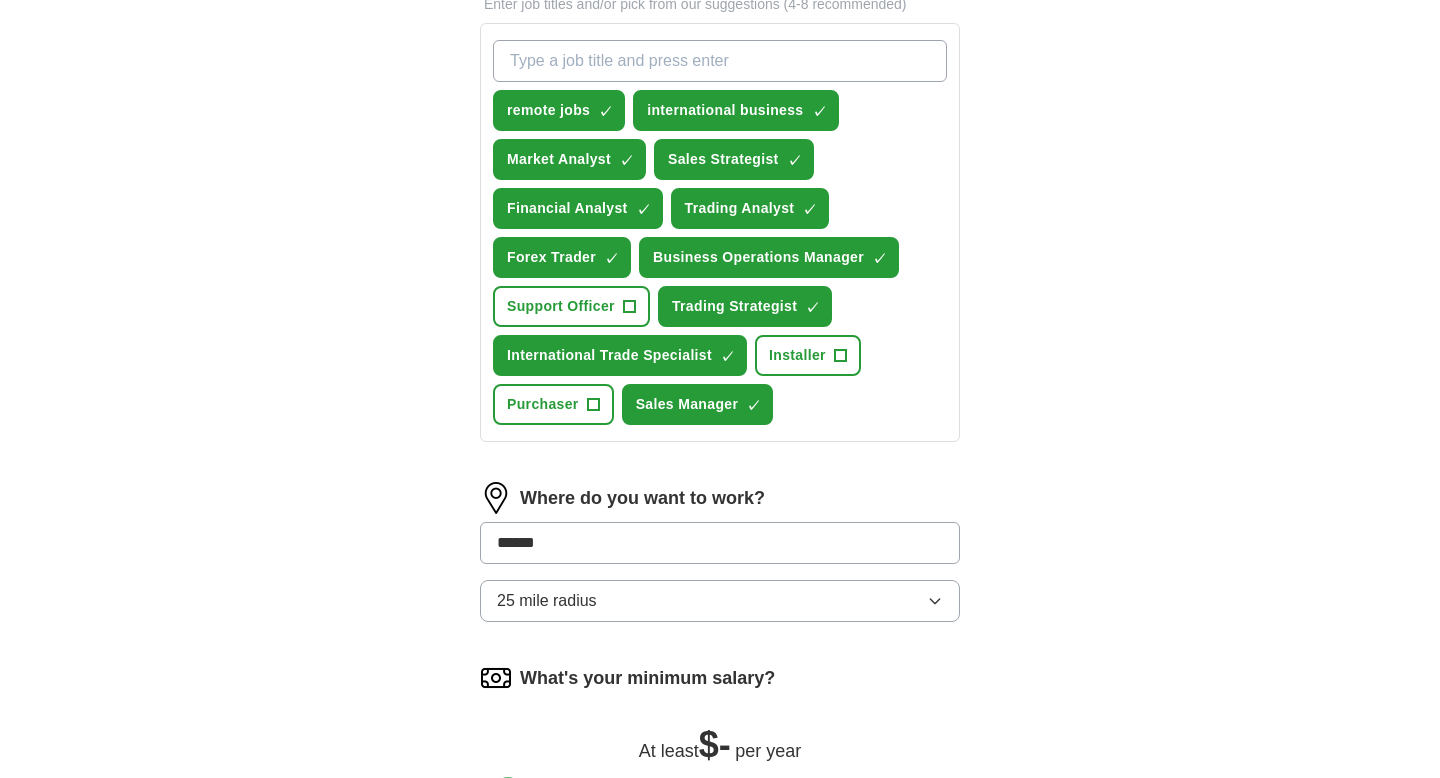 click on "Update ApplyIQ settings" at bounding box center (720, 898) 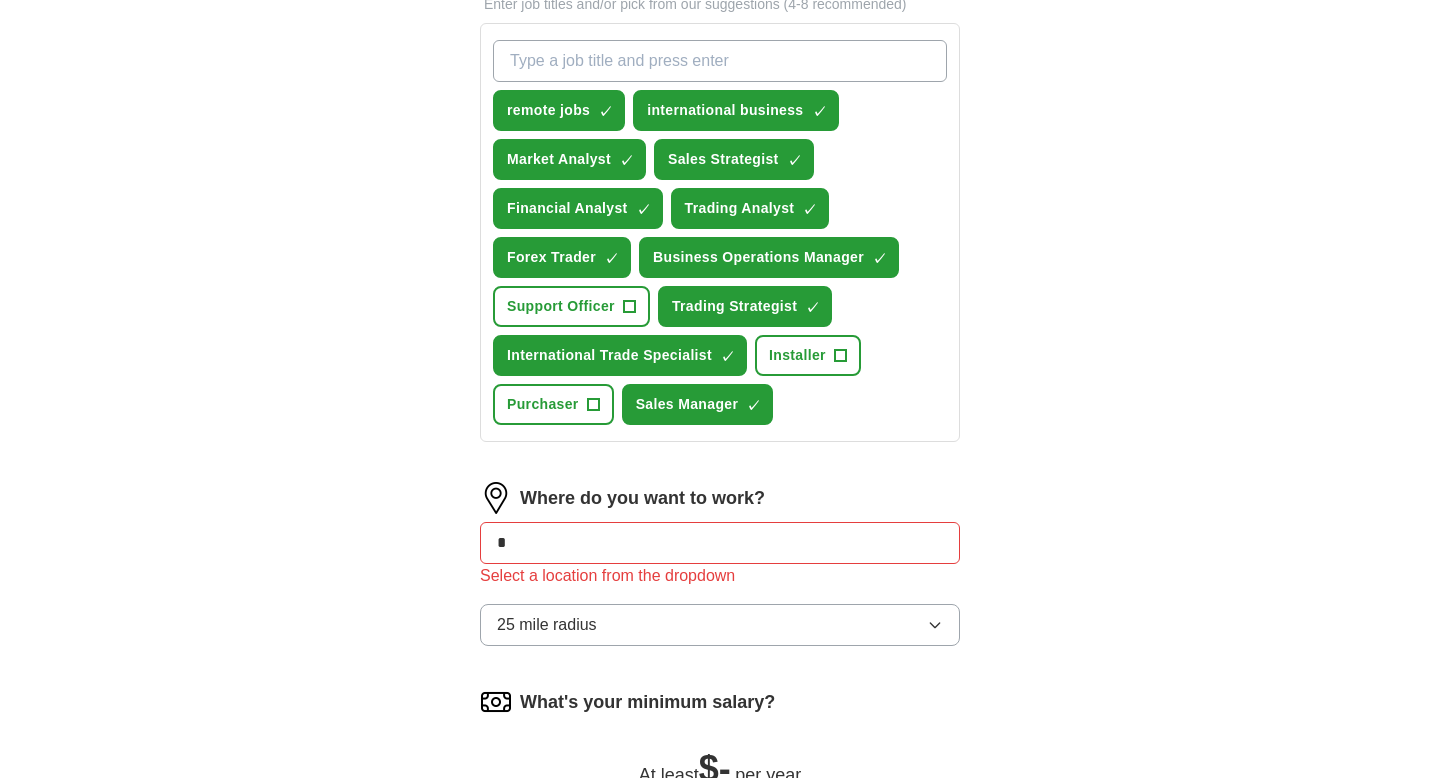 type on "*" 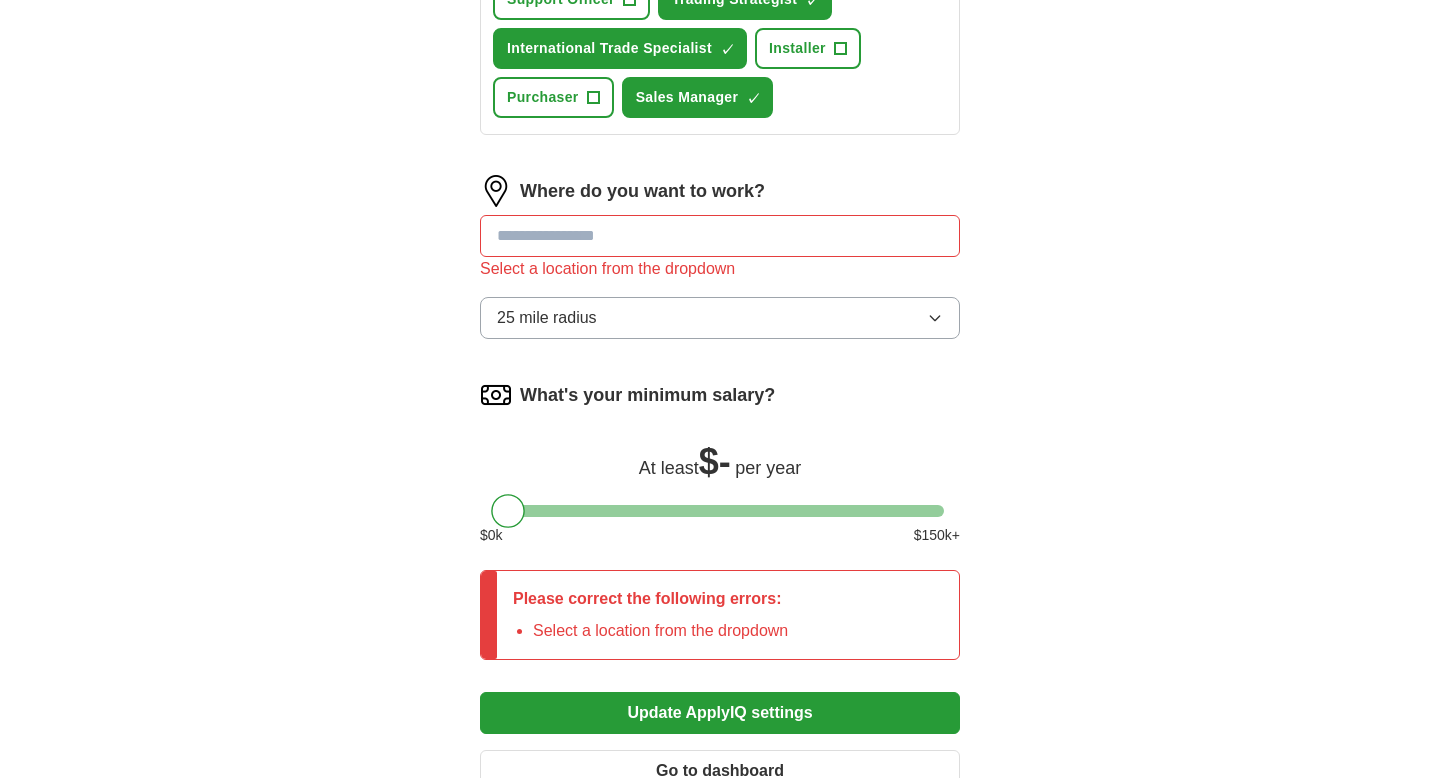 scroll, scrollTop: 1012, scrollLeft: 0, axis: vertical 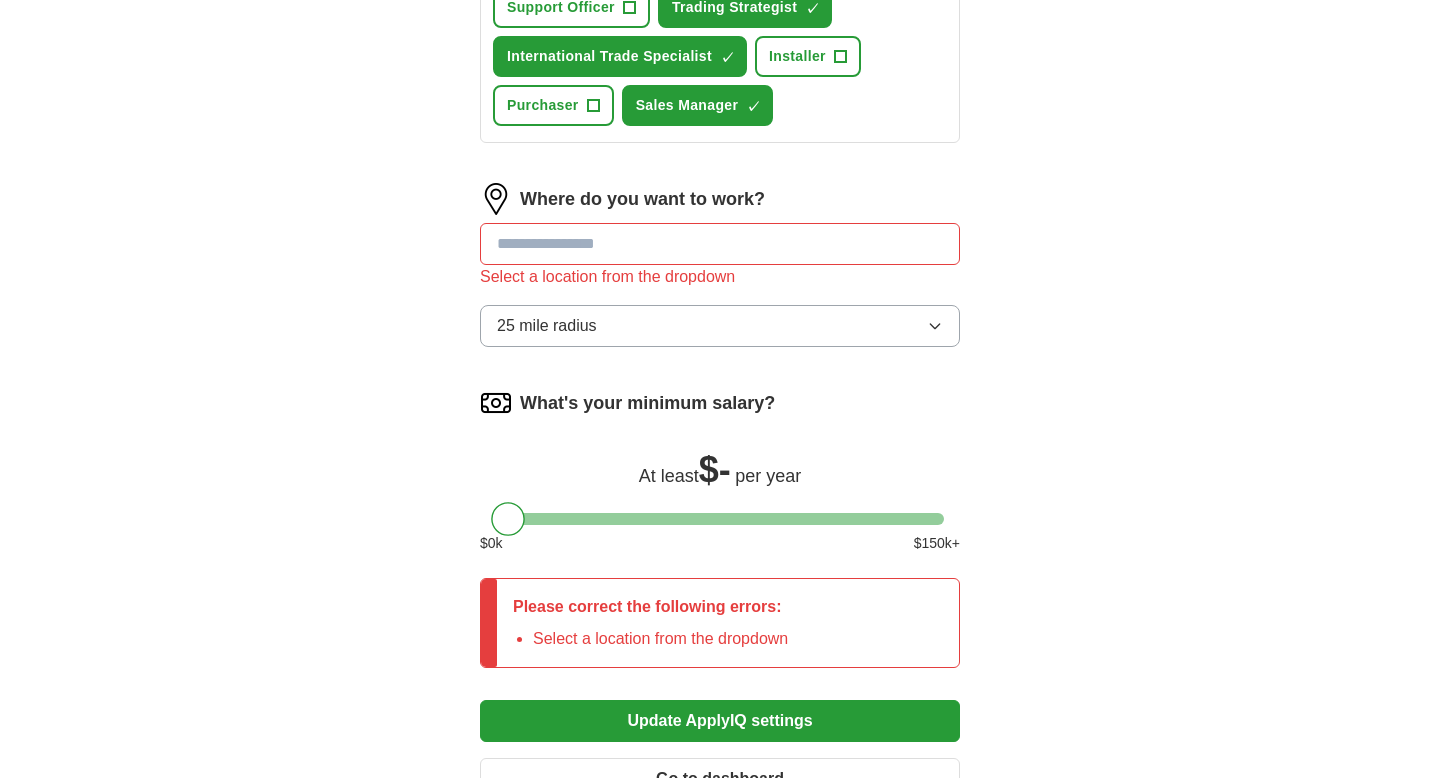 click at bounding box center [720, 244] 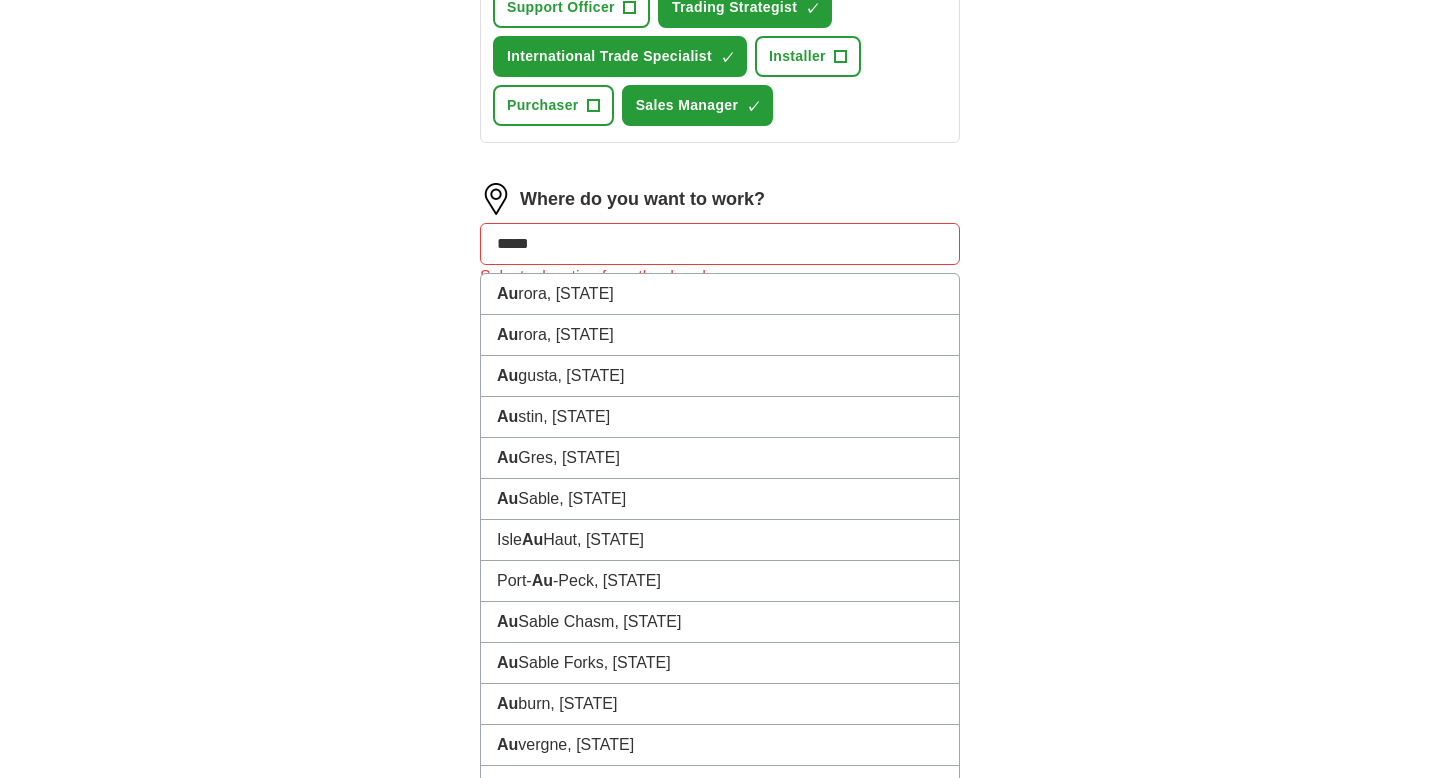 type on "******" 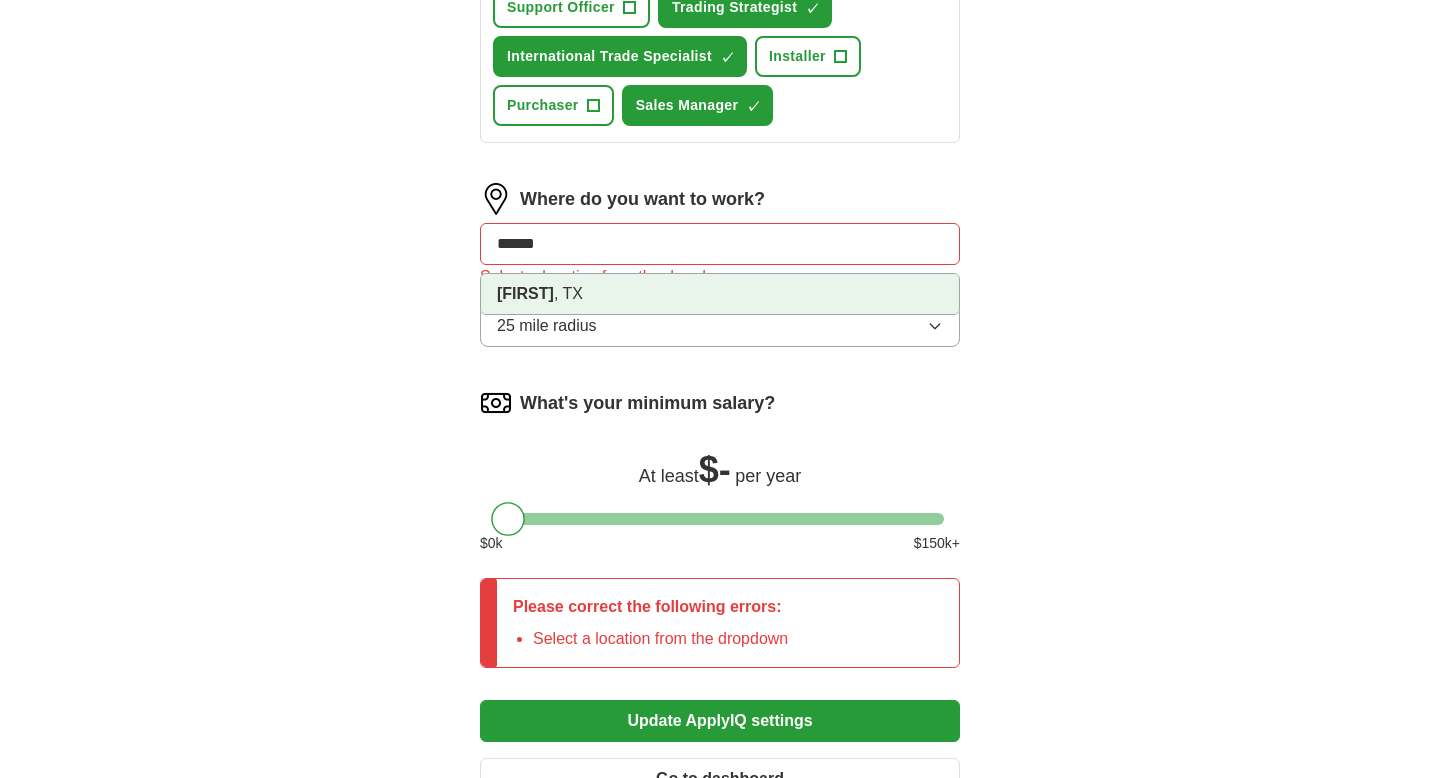 click on "[FIRST], [STATE]" at bounding box center (720, 294) 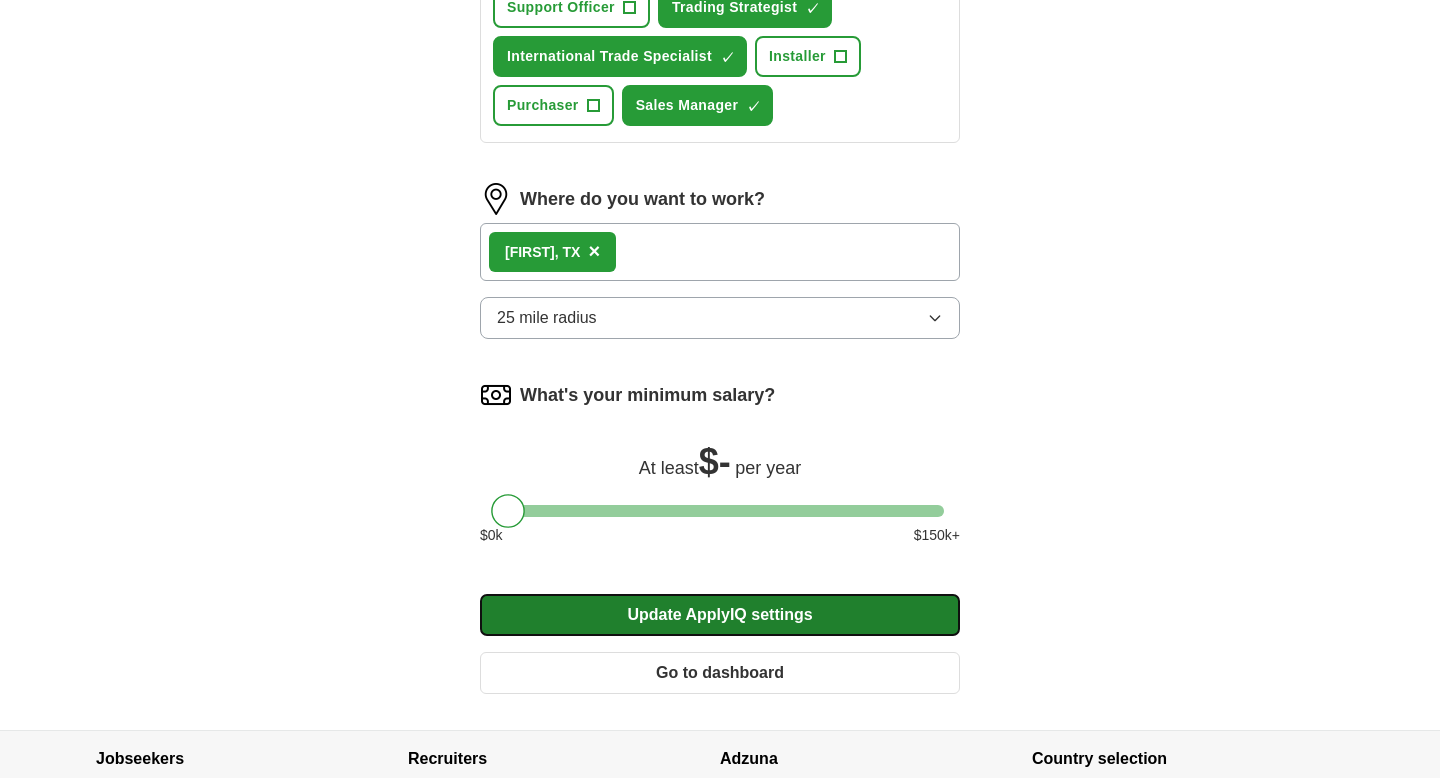 click on "Update ApplyIQ settings" at bounding box center [720, 615] 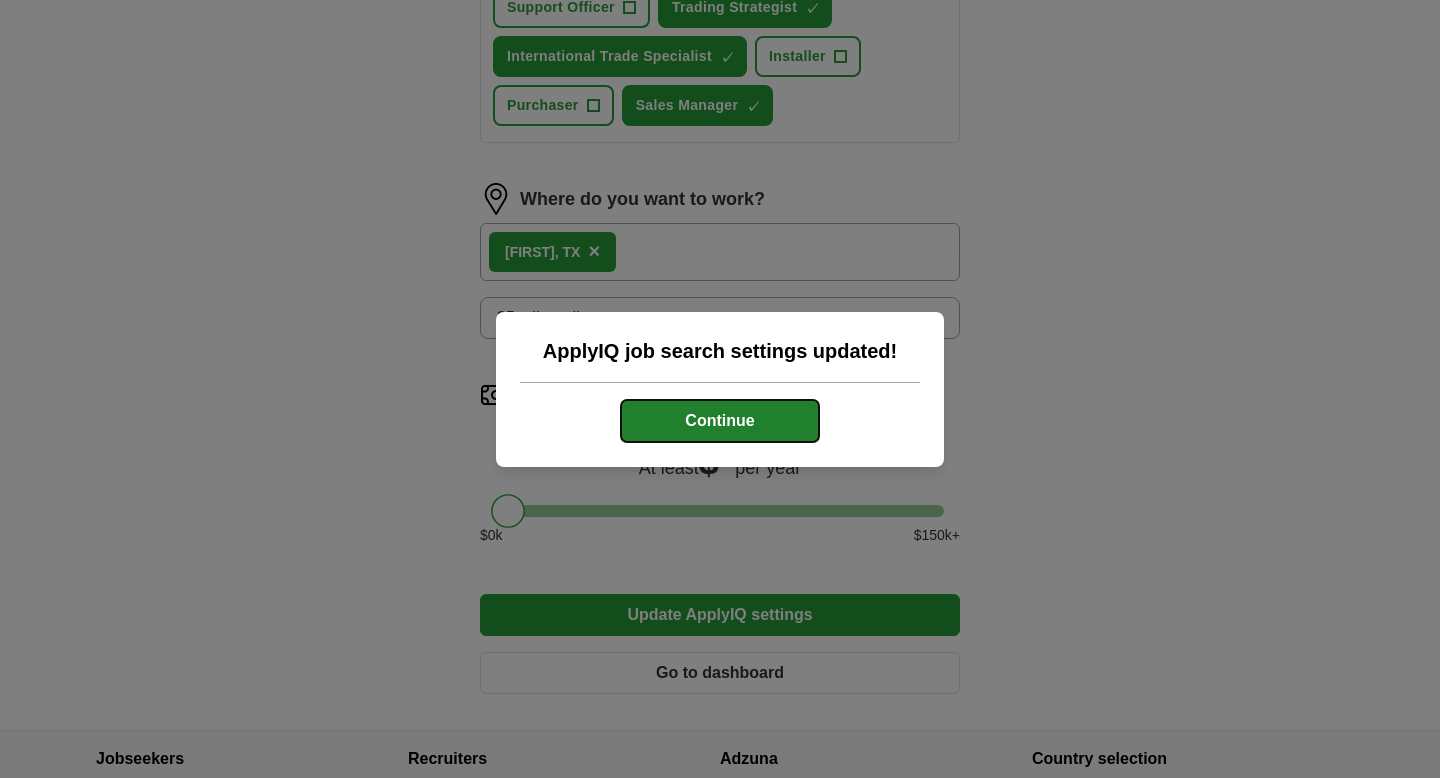 click on "Continue" at bounding box center (720, 421) 